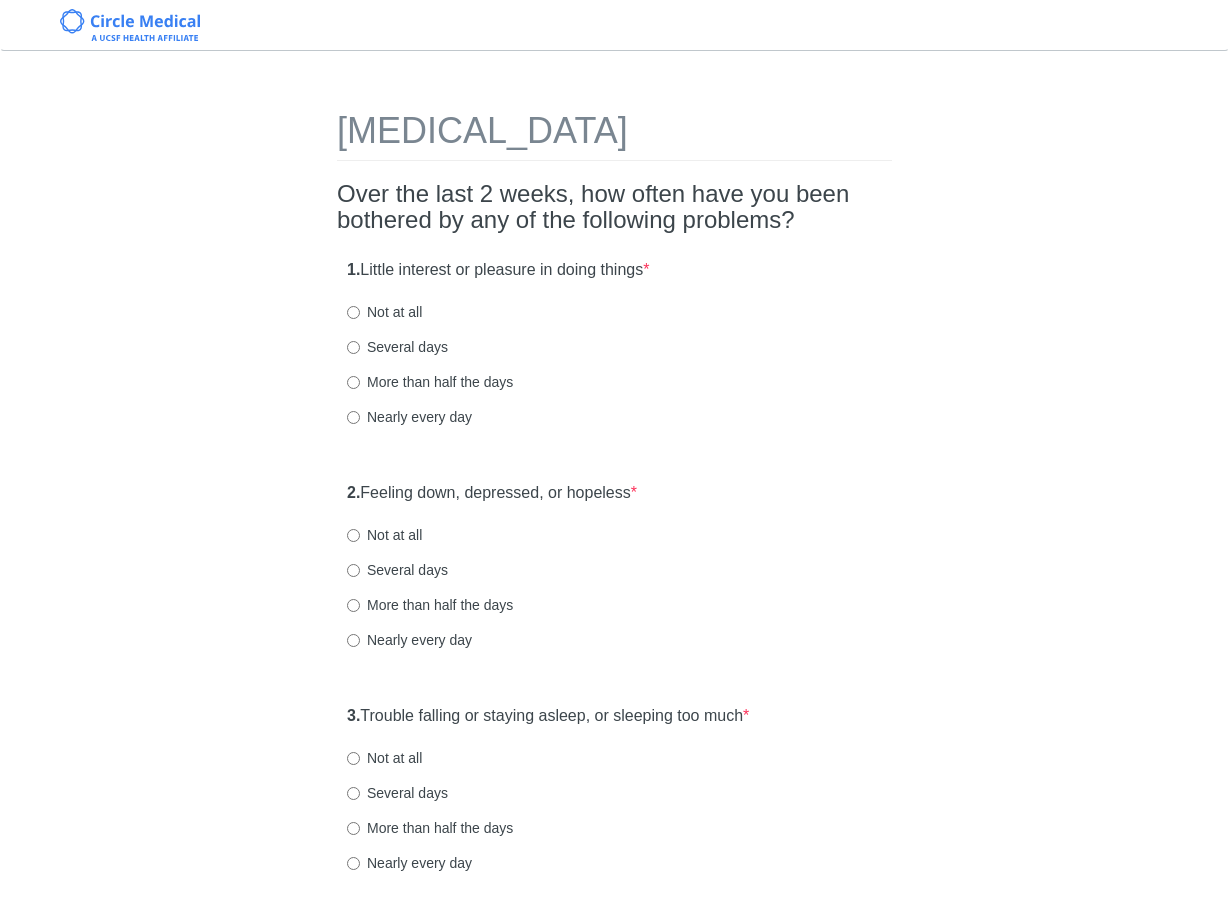 scroll, scrollTop: 0, scrollLeft: 0, axis: both 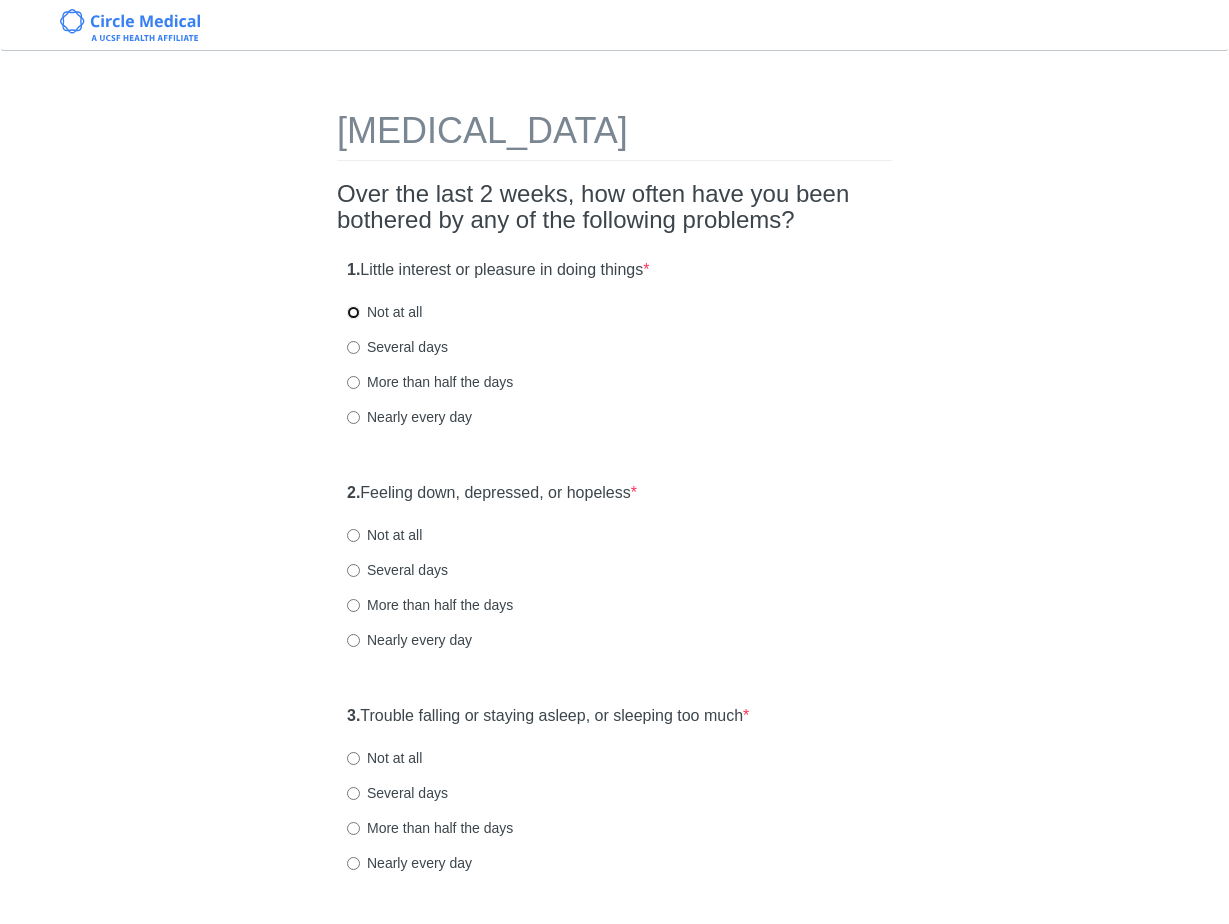 click on "Not at all" at bounding box center (353, 312) 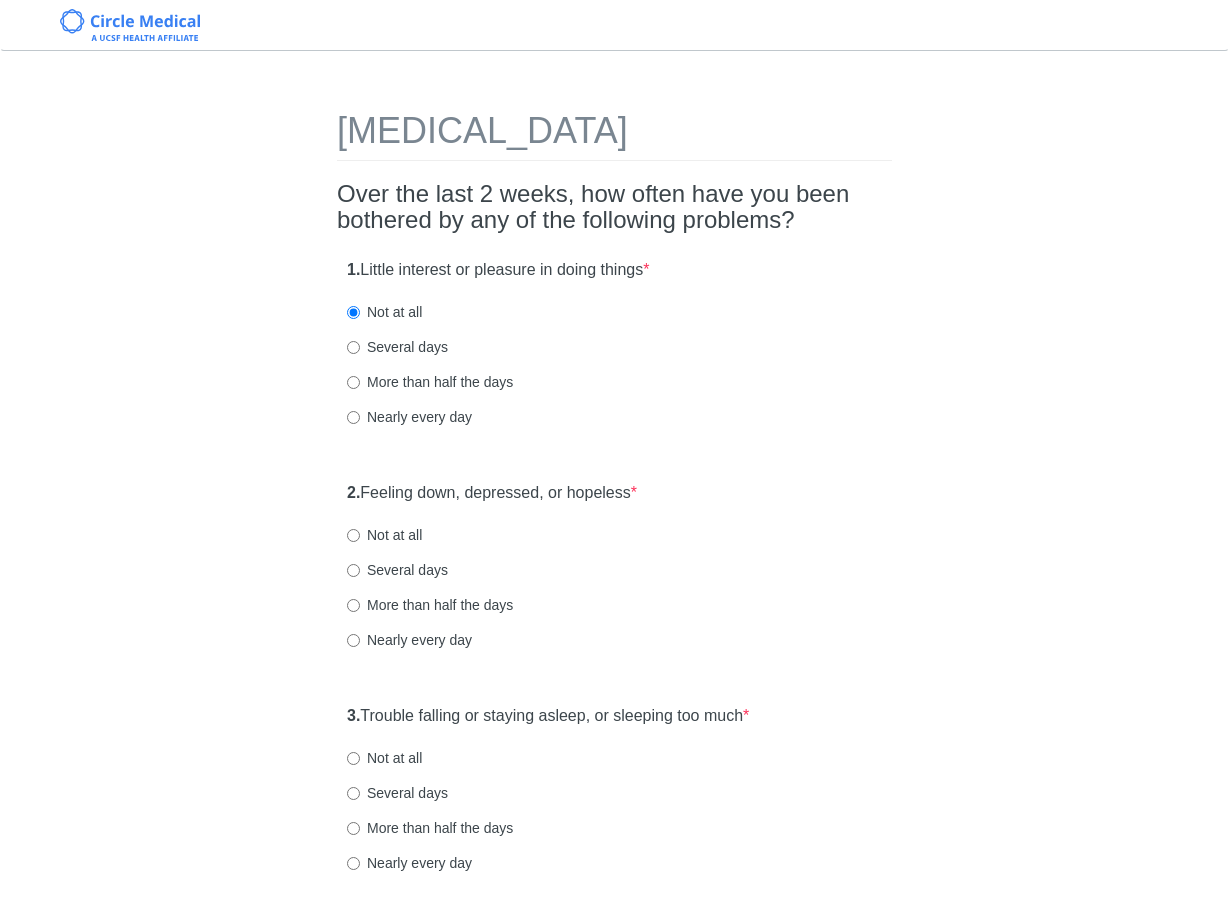click on "Several days" at bounding box center [614, 347] 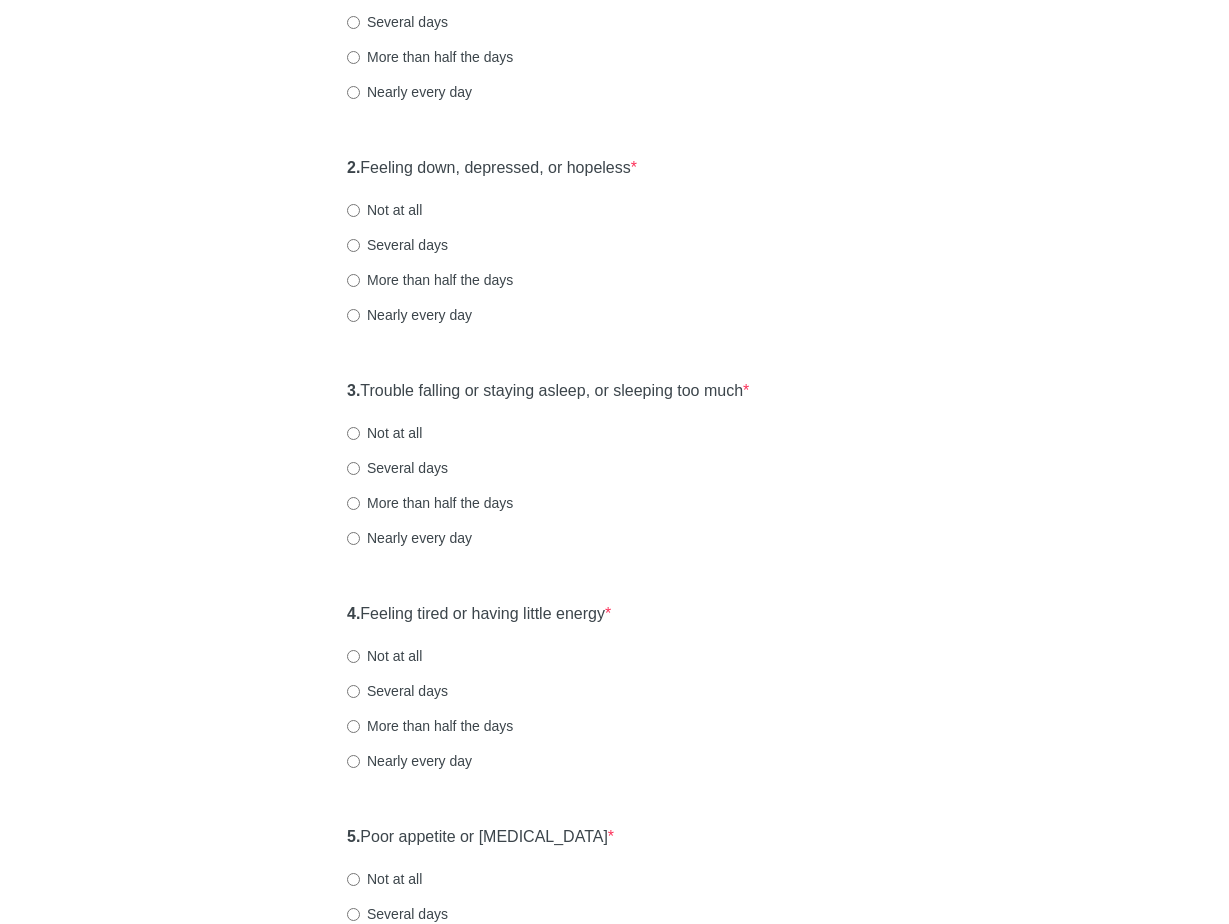 scroll, scrollTop: 344, scrollLeft: 0, axis: vertical 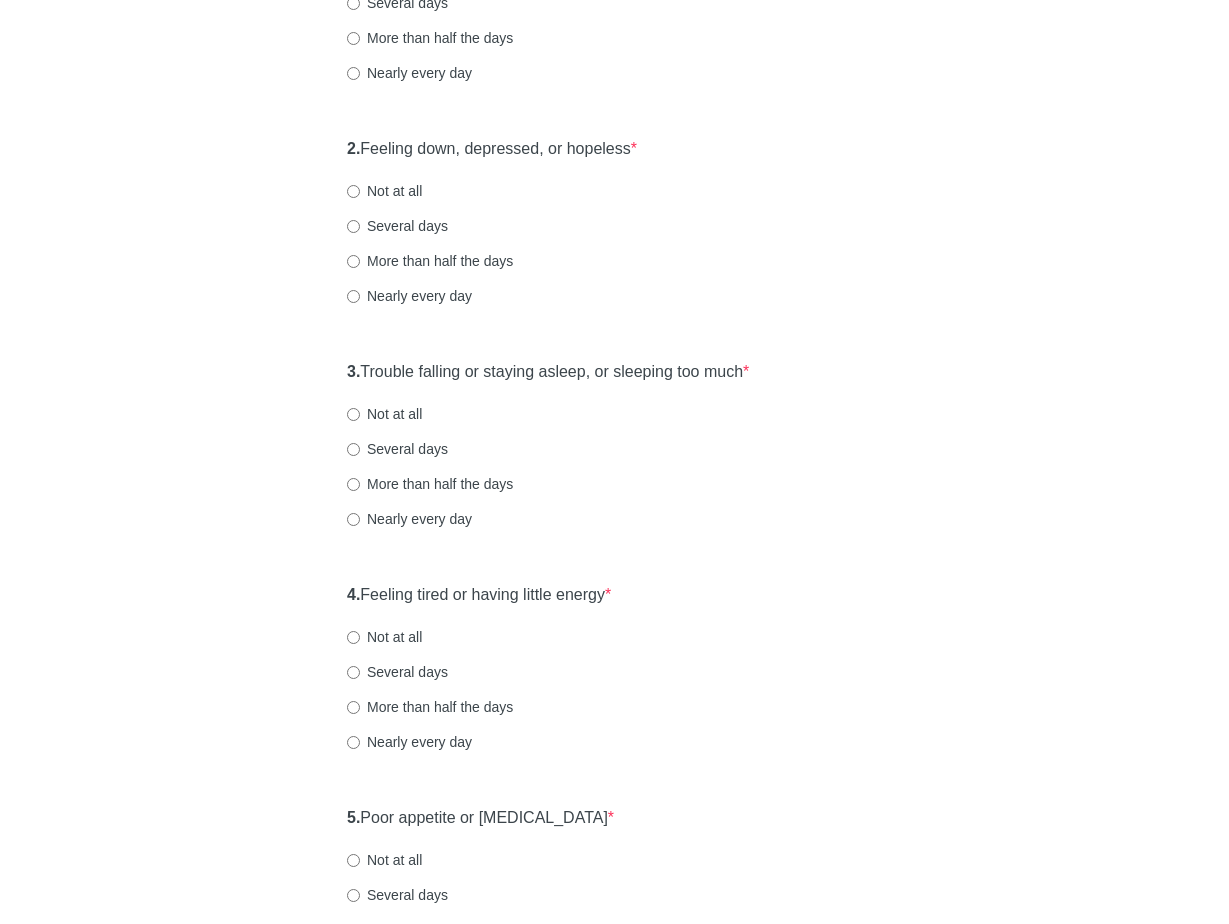 click on "Several days" at bounding box center (397, 226) 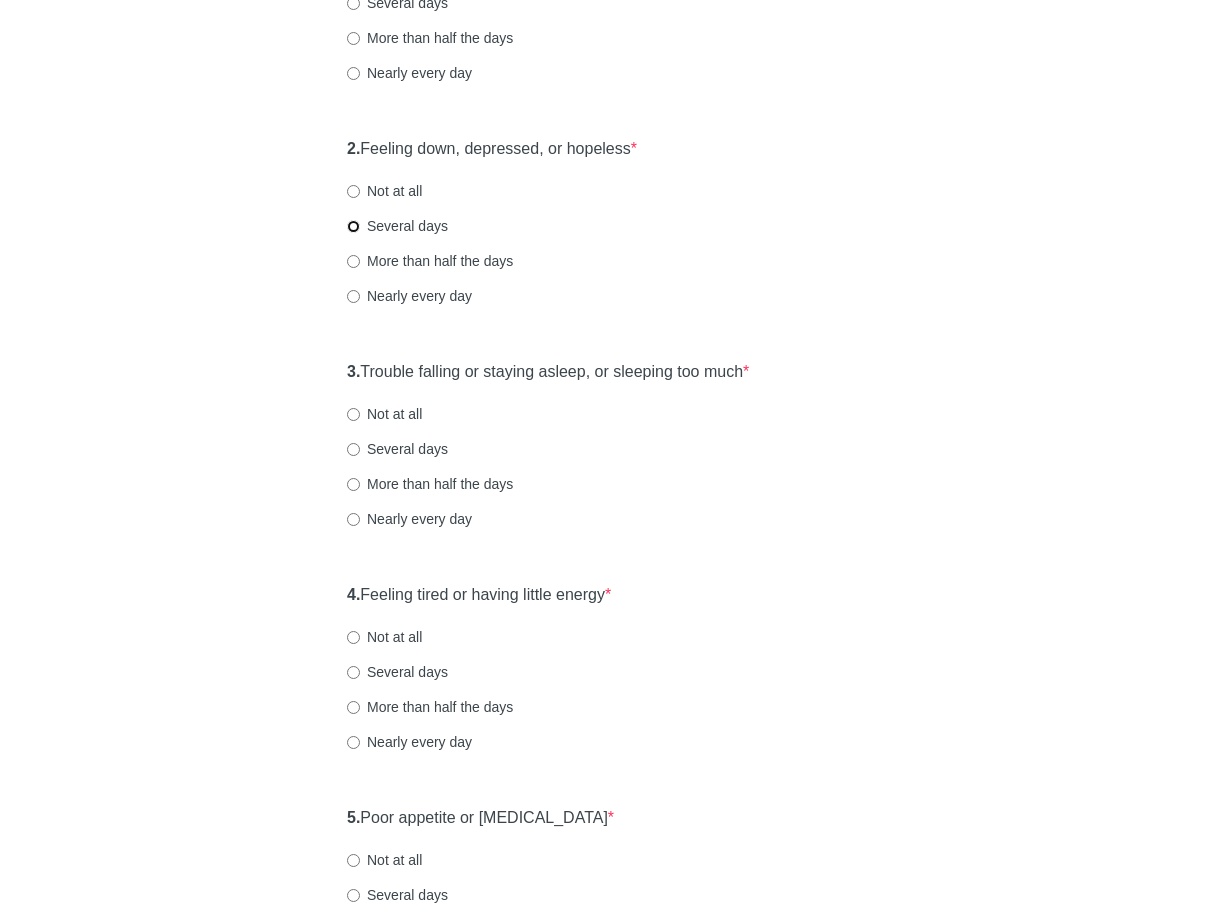 click on "Several days" at bounding box center [353, 226] 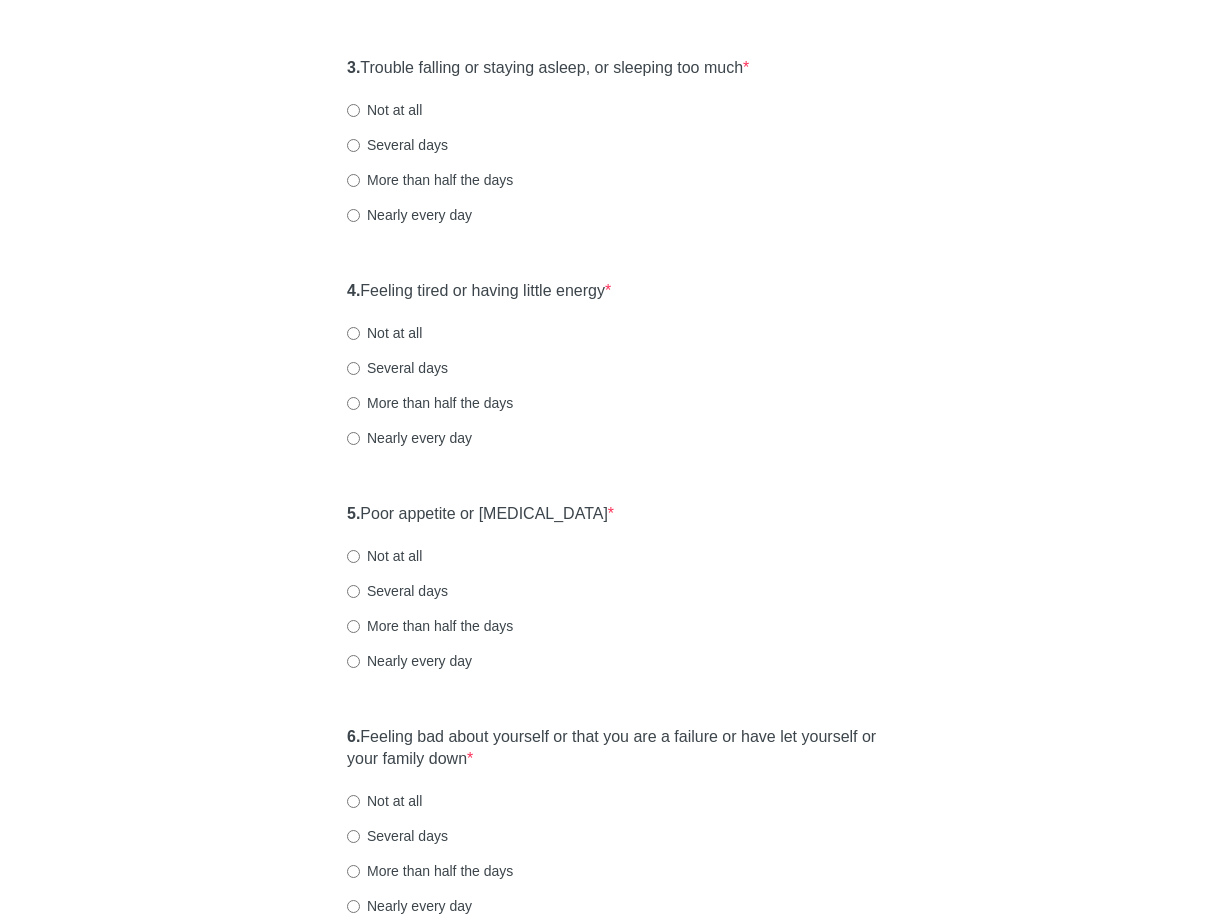 scroll, scrollTop: 670, scrollLeft: 0, axis: vertical 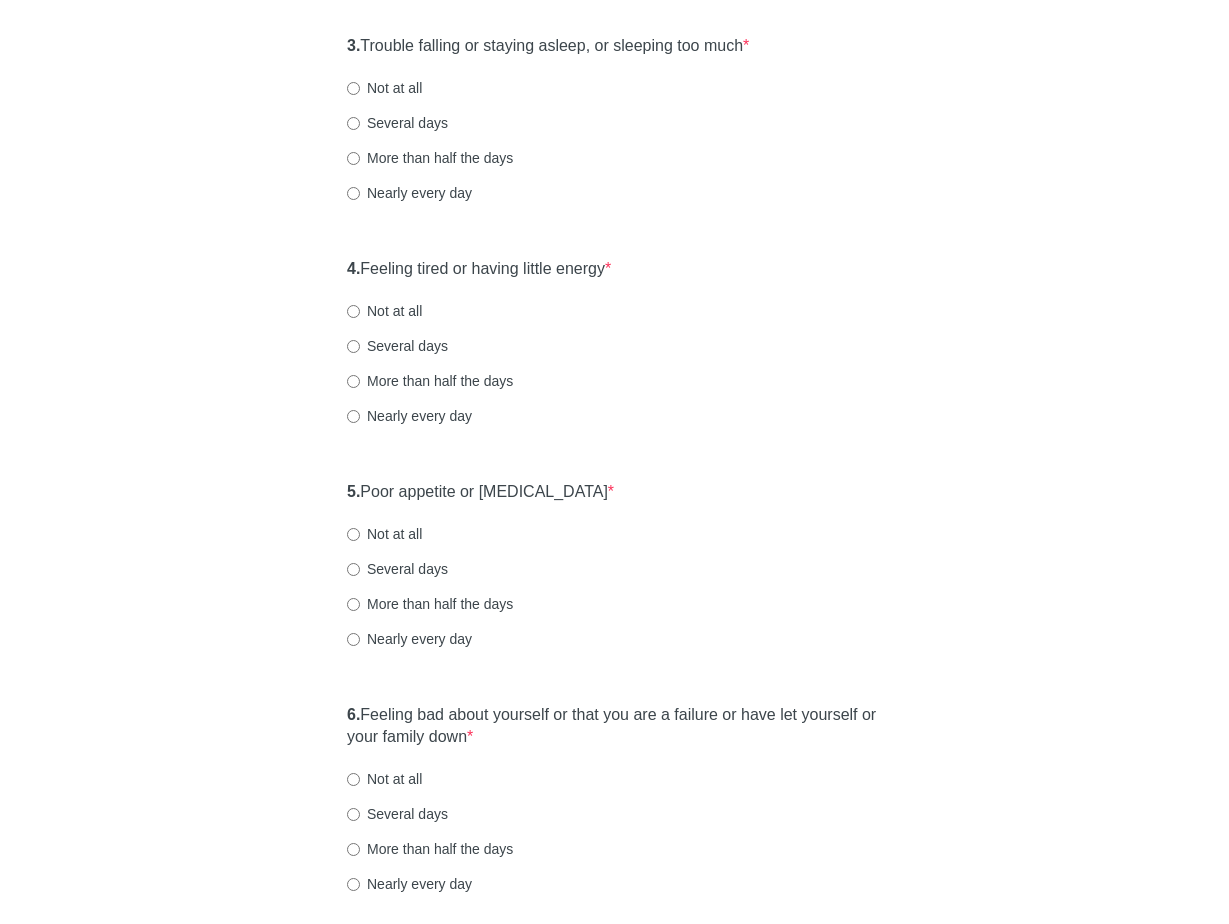 click on "Not at all" at bounding box center (384, 88) 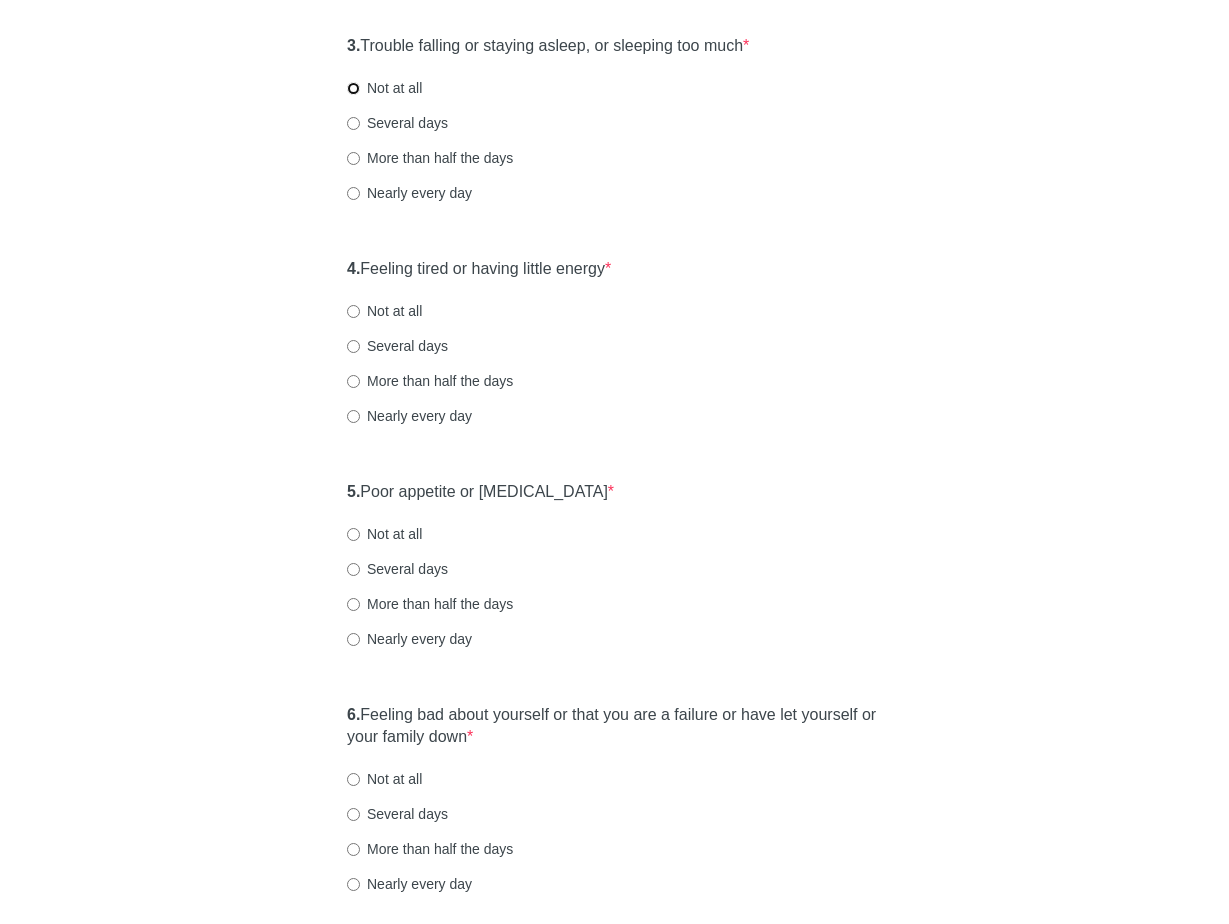 click on "Not at all" at bounding box center [353, 88] 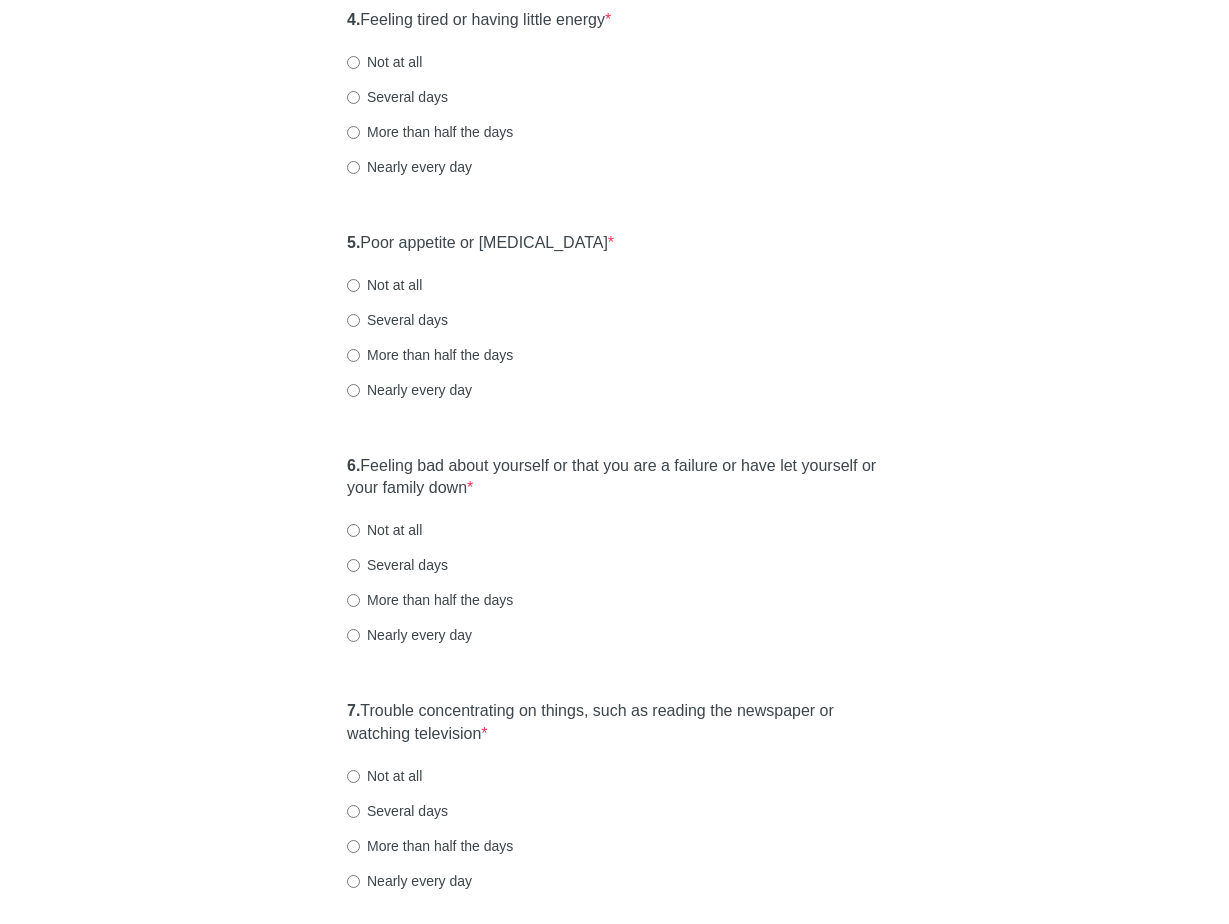 scroll, scrollTop: 936, scrollLeft: 0, axis: vertical 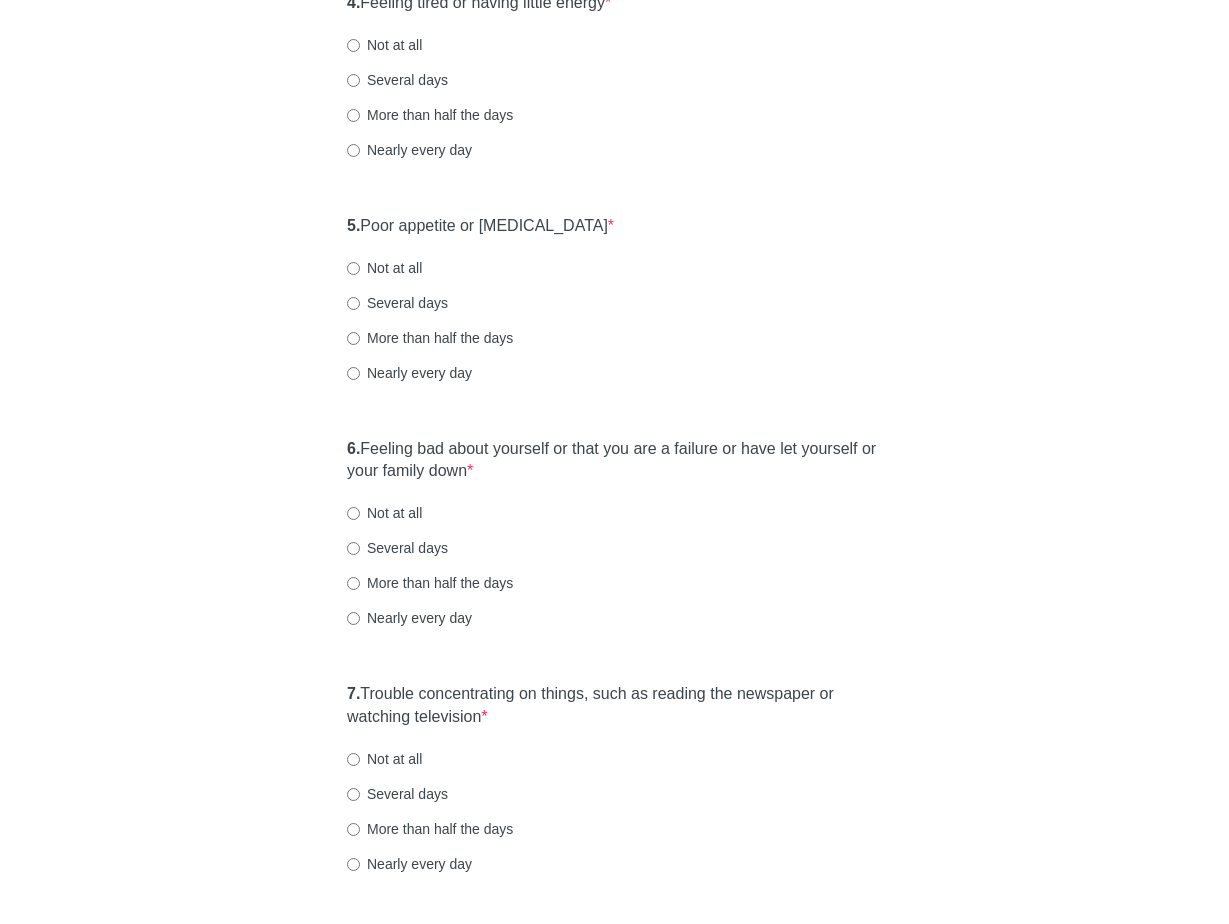click on "Not at all" at bounding box center (384, 45) 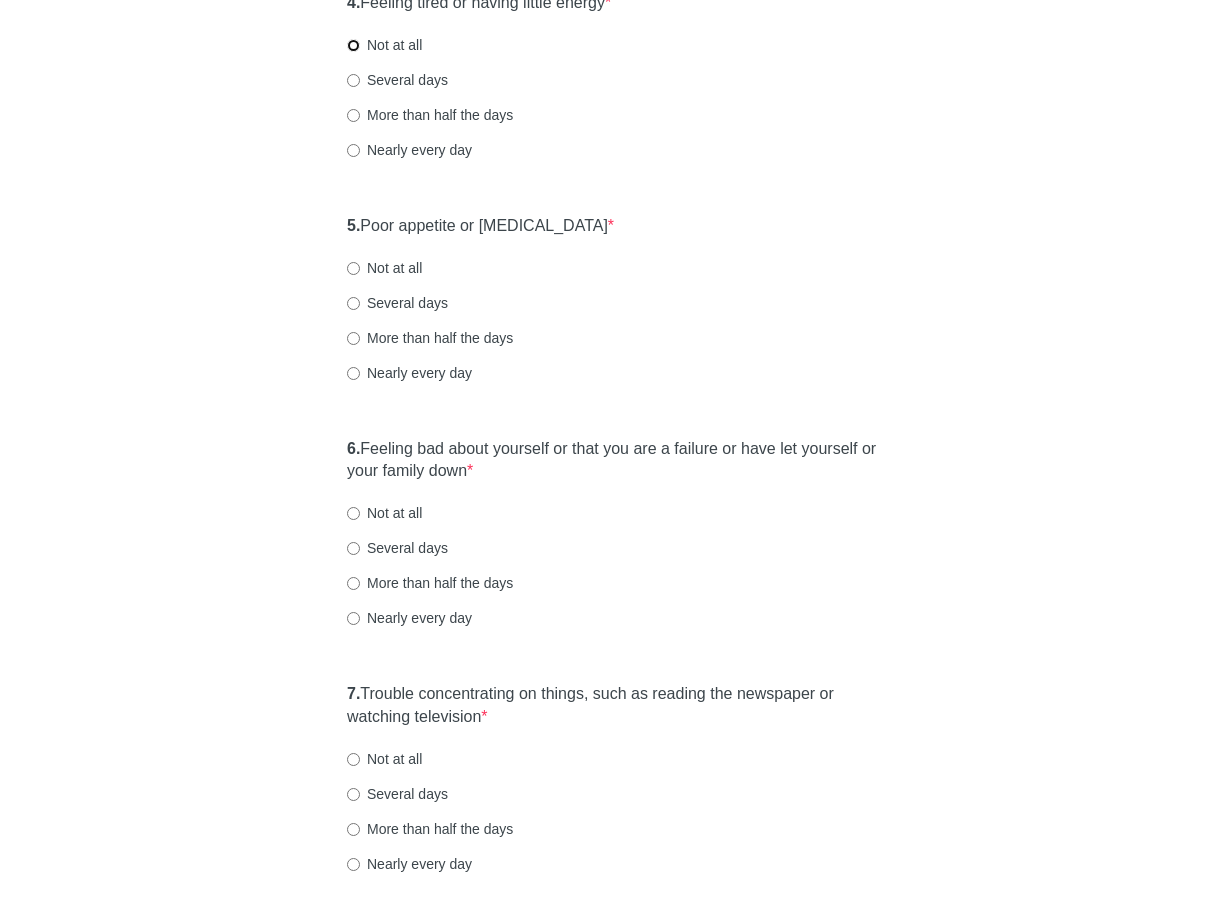 click on "Not at all" at bounding box center [353, 45] 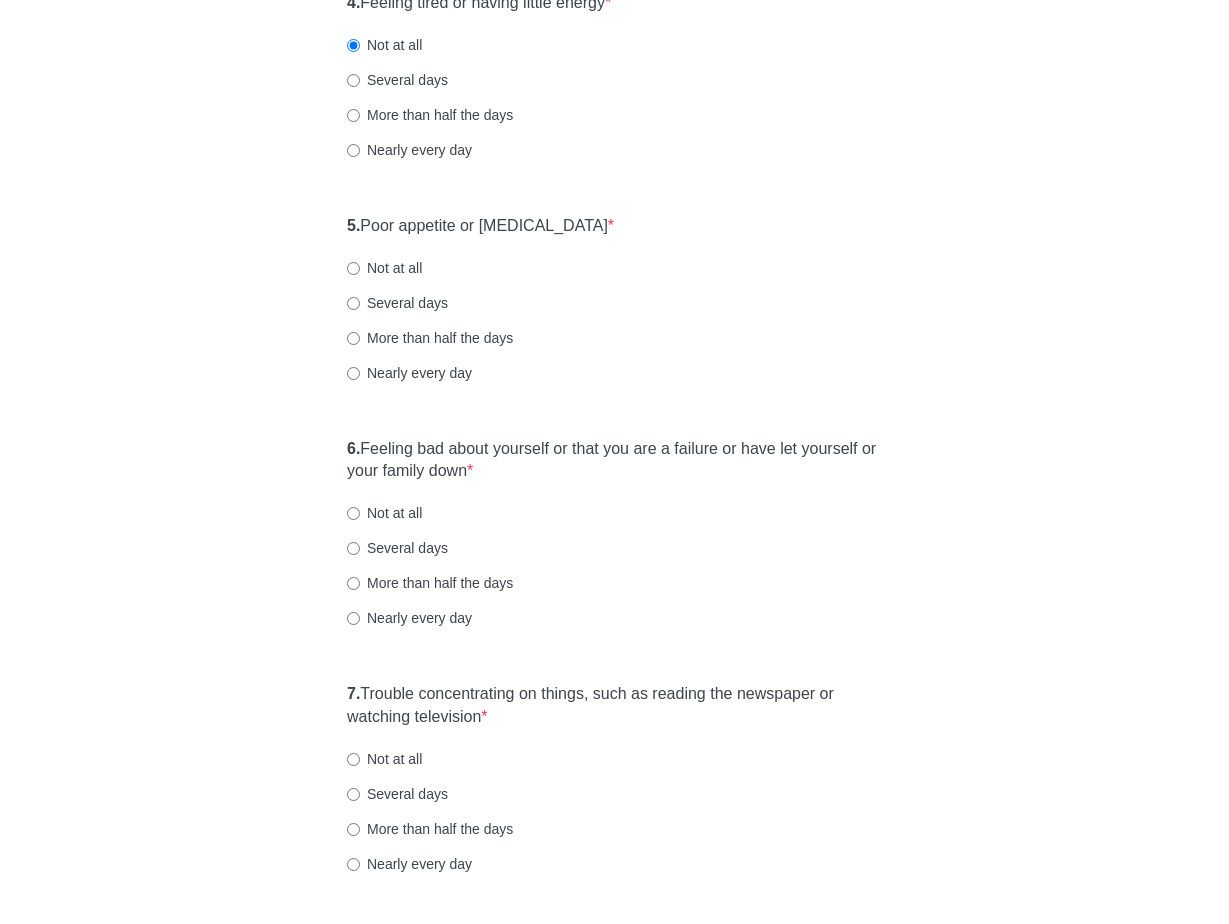 click on "More than half the days" at bounding box center [430, 115] 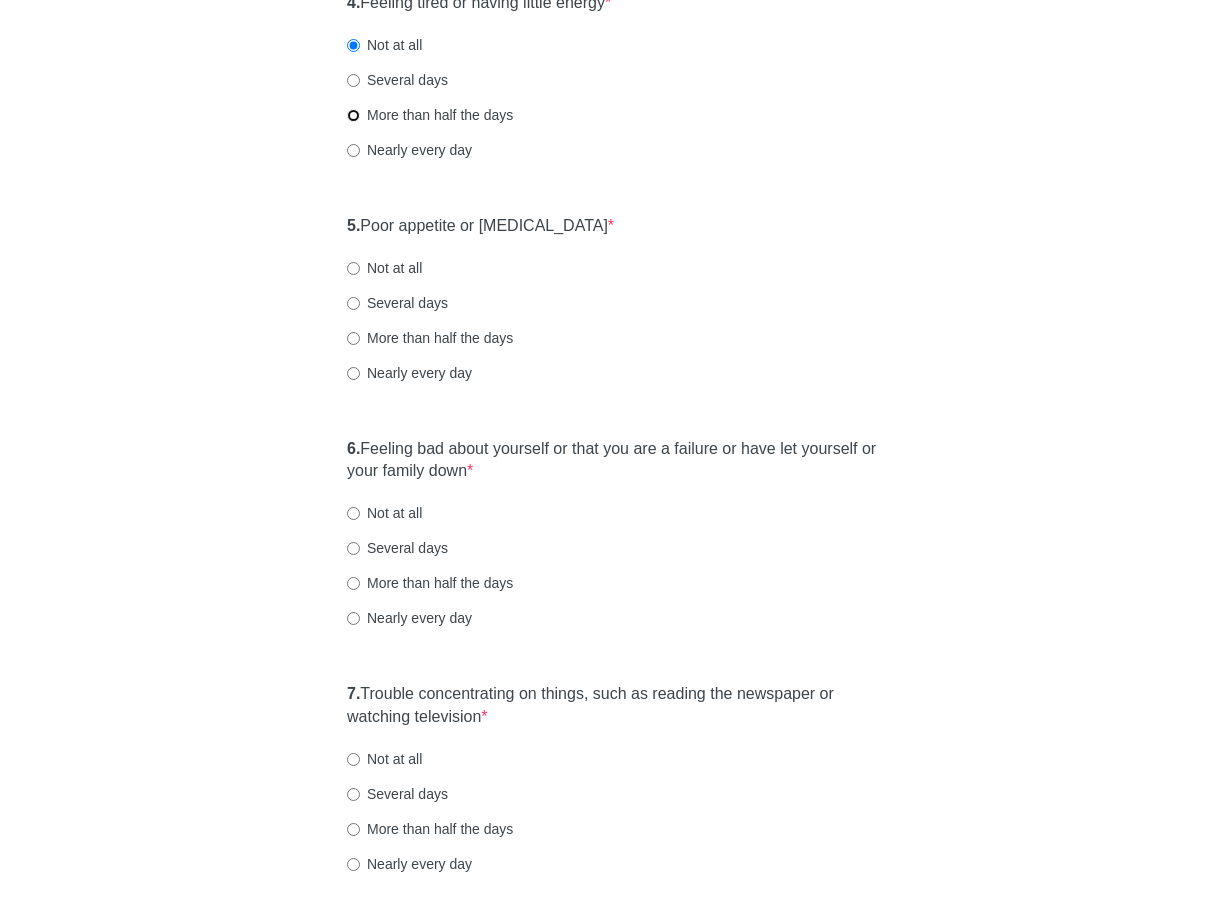 click on "More than half the days" at bounding box center (353, 115) 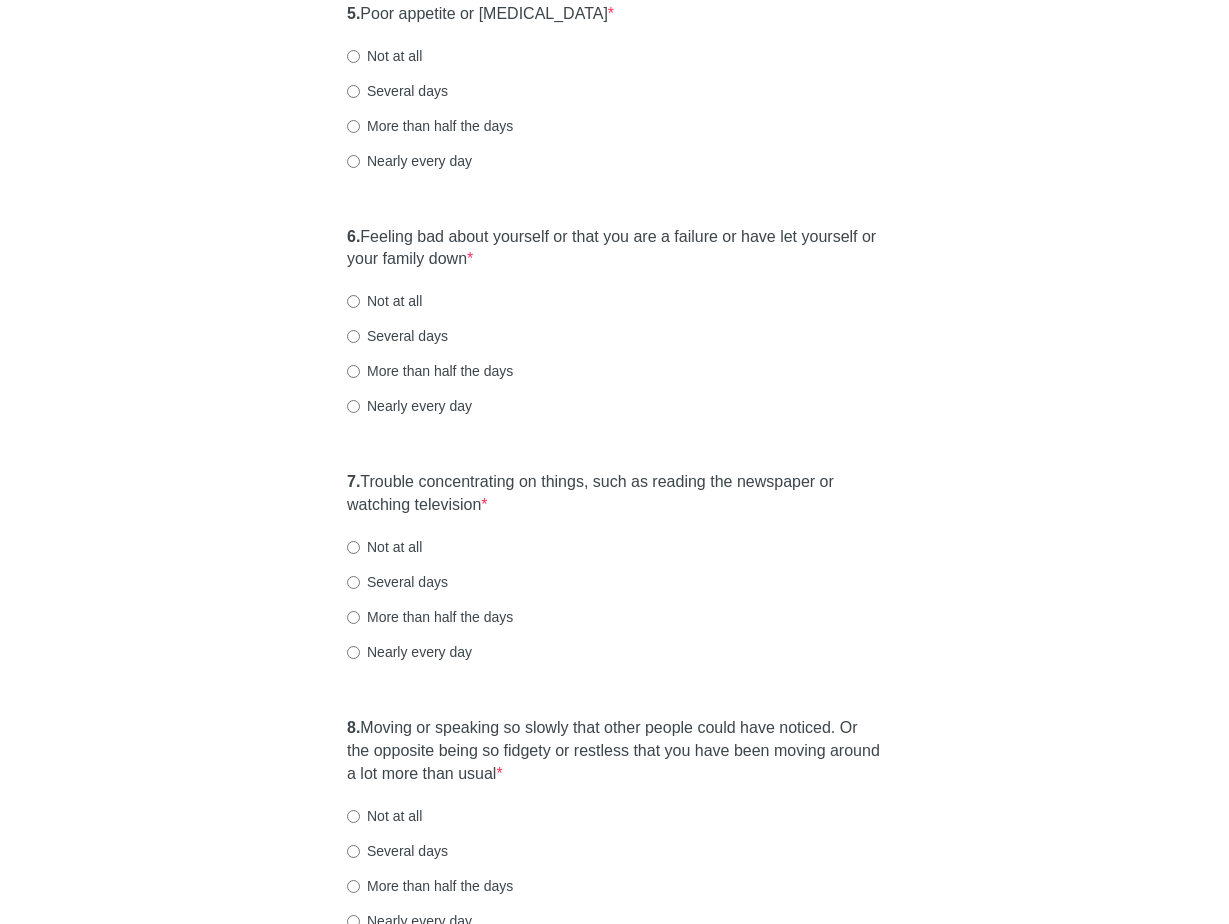scroll, scrollTop: 1135, scrollLeft: 0, axis: vertical 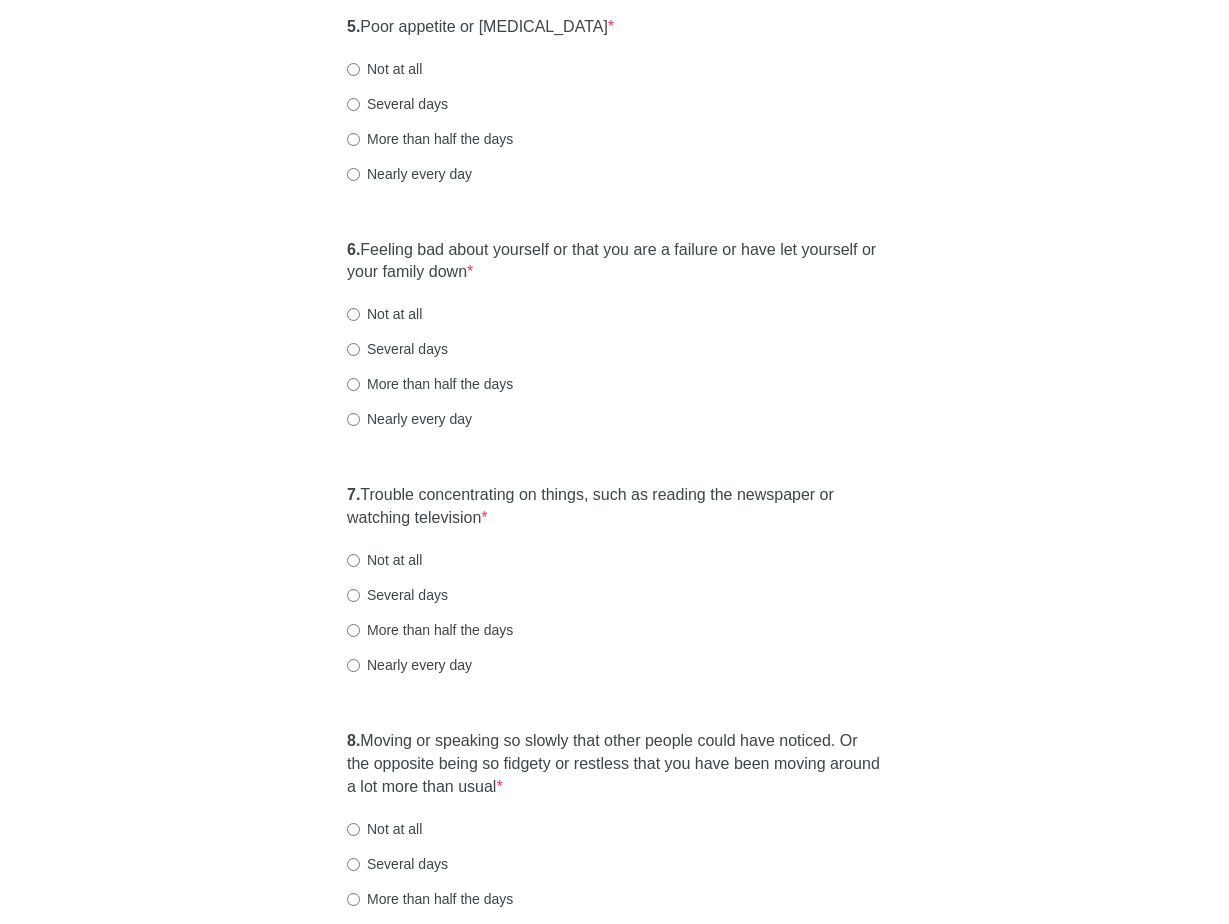 click on "Not at all" at bounding box center (384, 69) 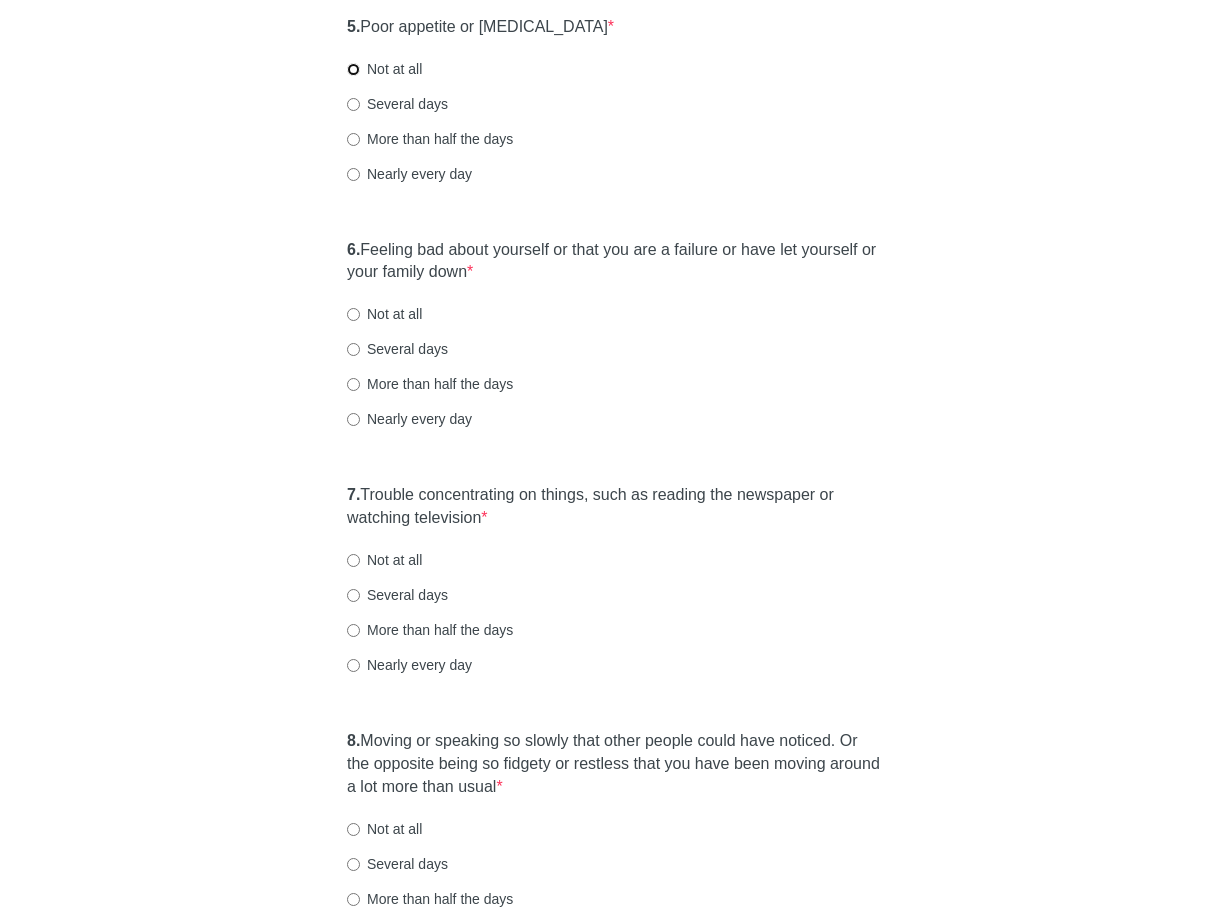 radio on "true" 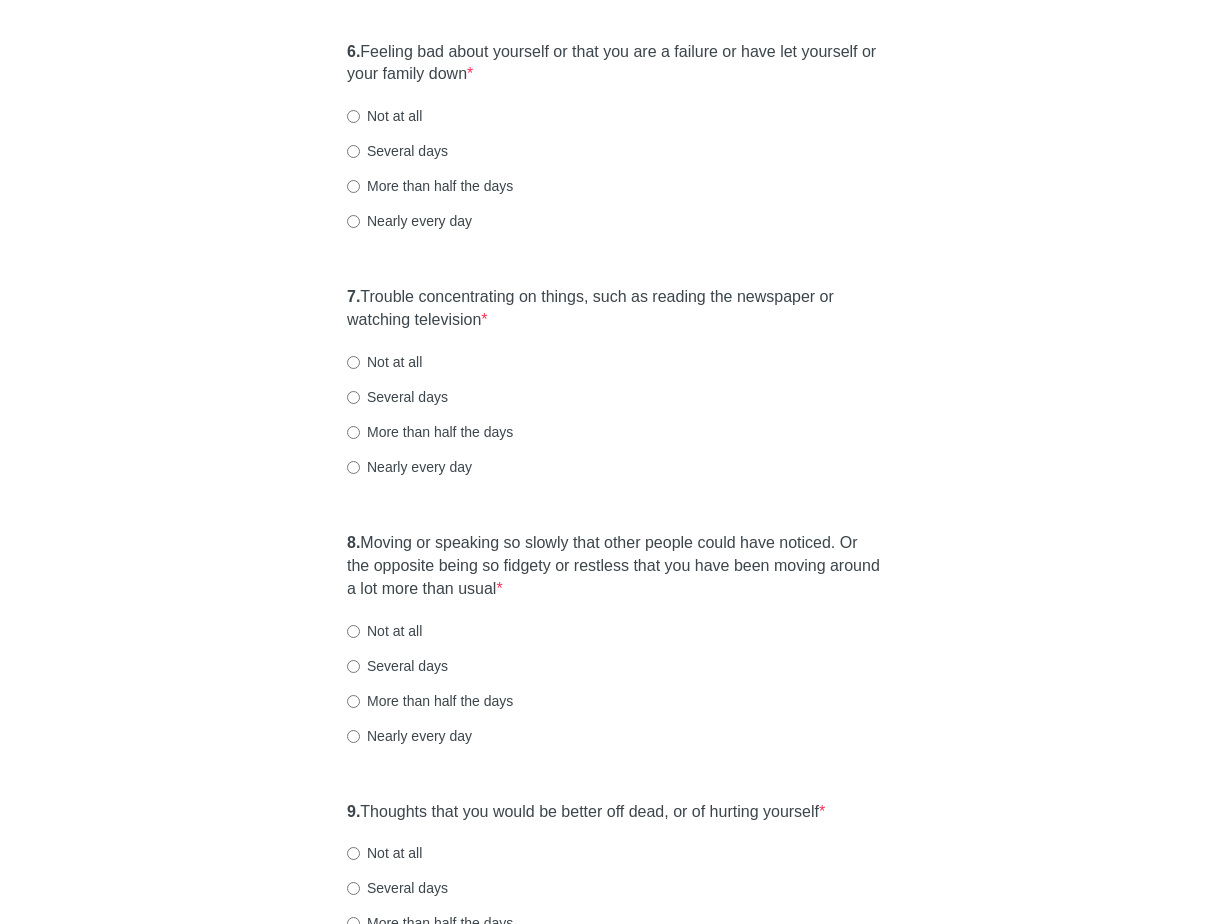 scroll, scrollTop: 1351, scrollLeft: 0, axis: vertical 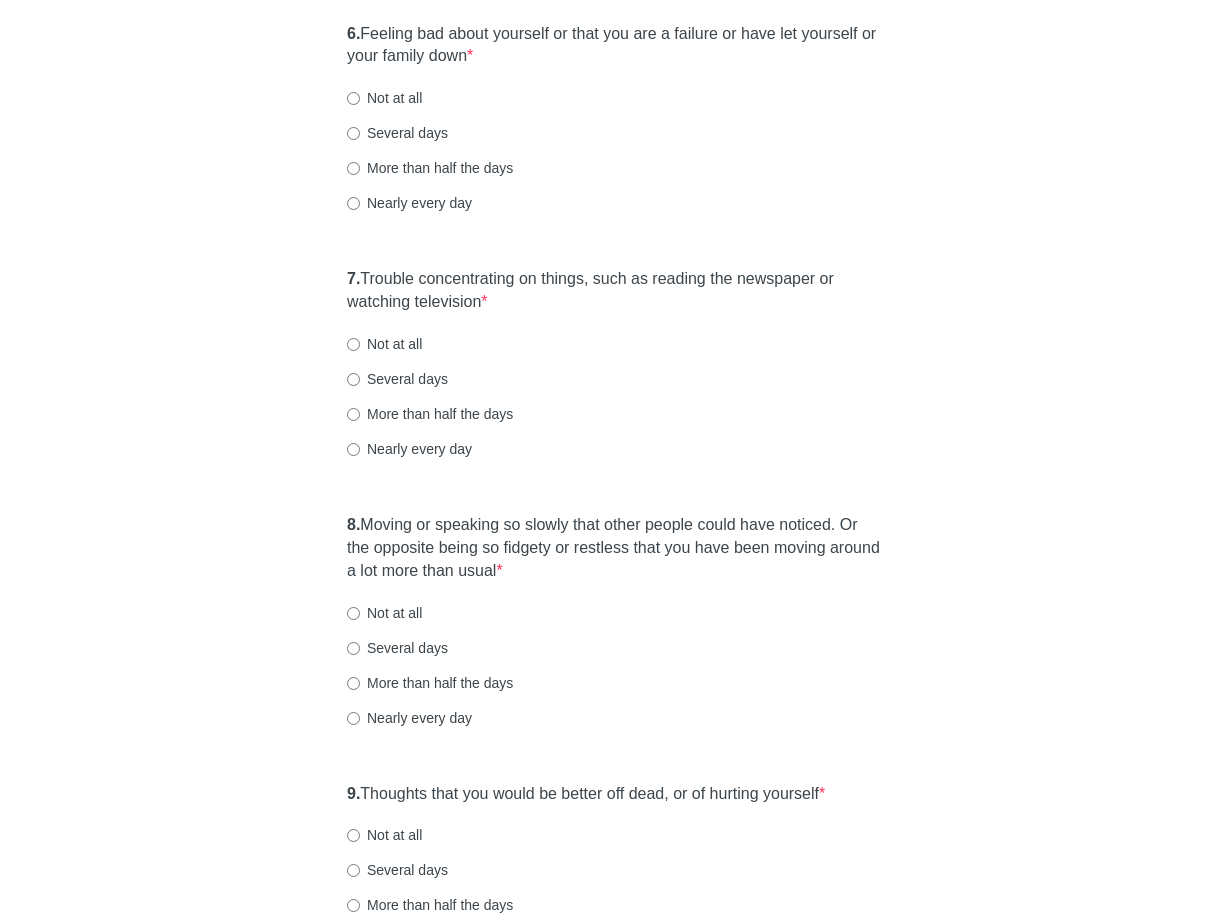 click on "Not at all" at bounding box center [384, 98] 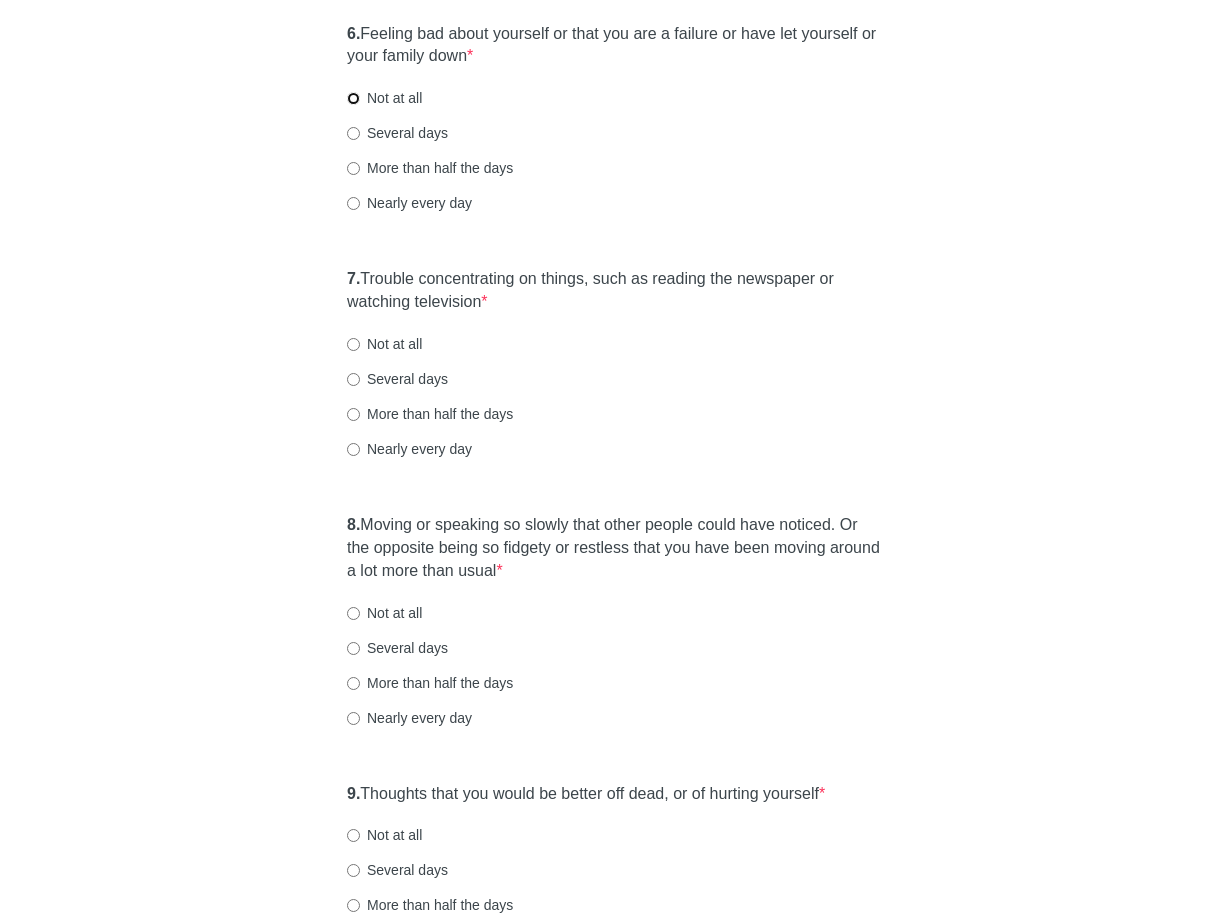 click on "Not at all" at bounding box center (353, 98) 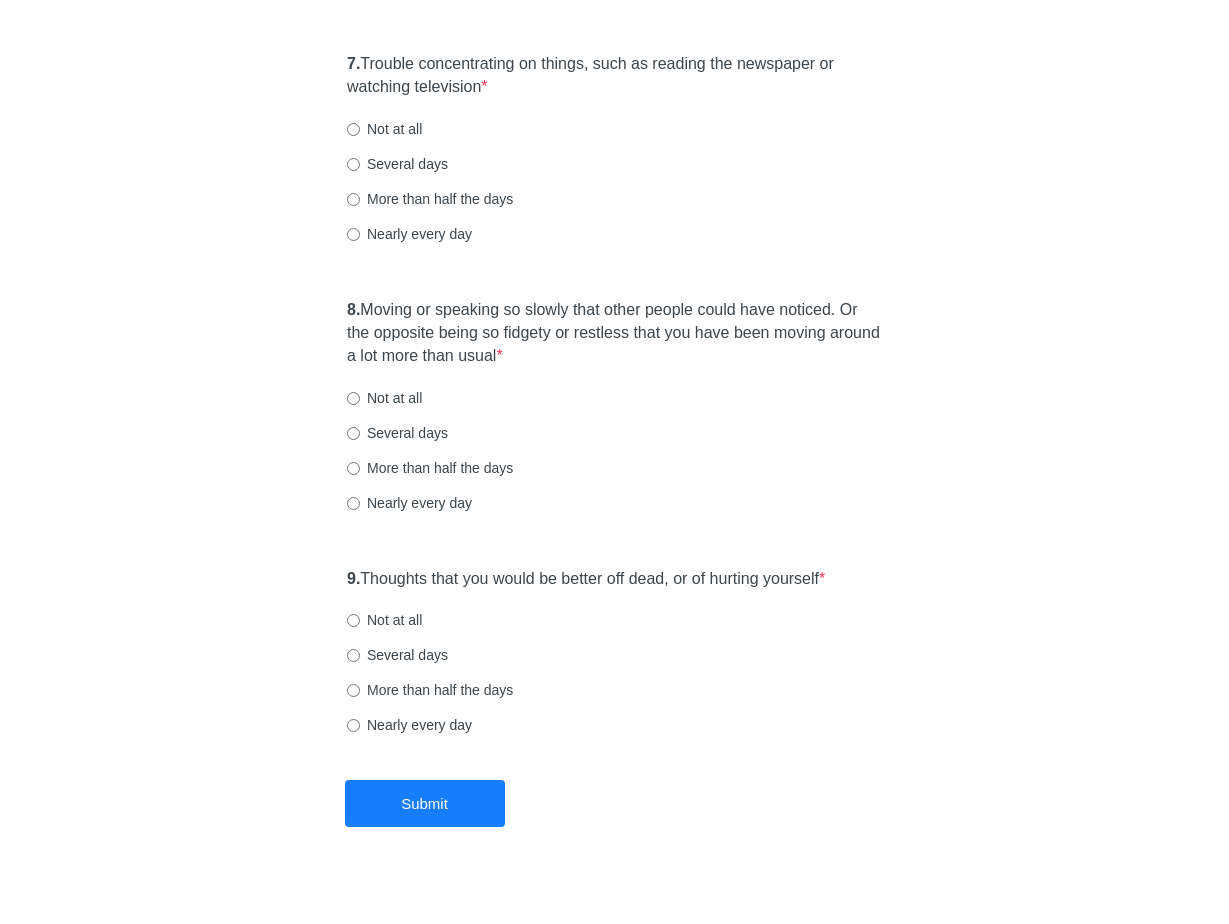 scroll, scrollTop: 1572, scrollLeft: 0, axis: vertical 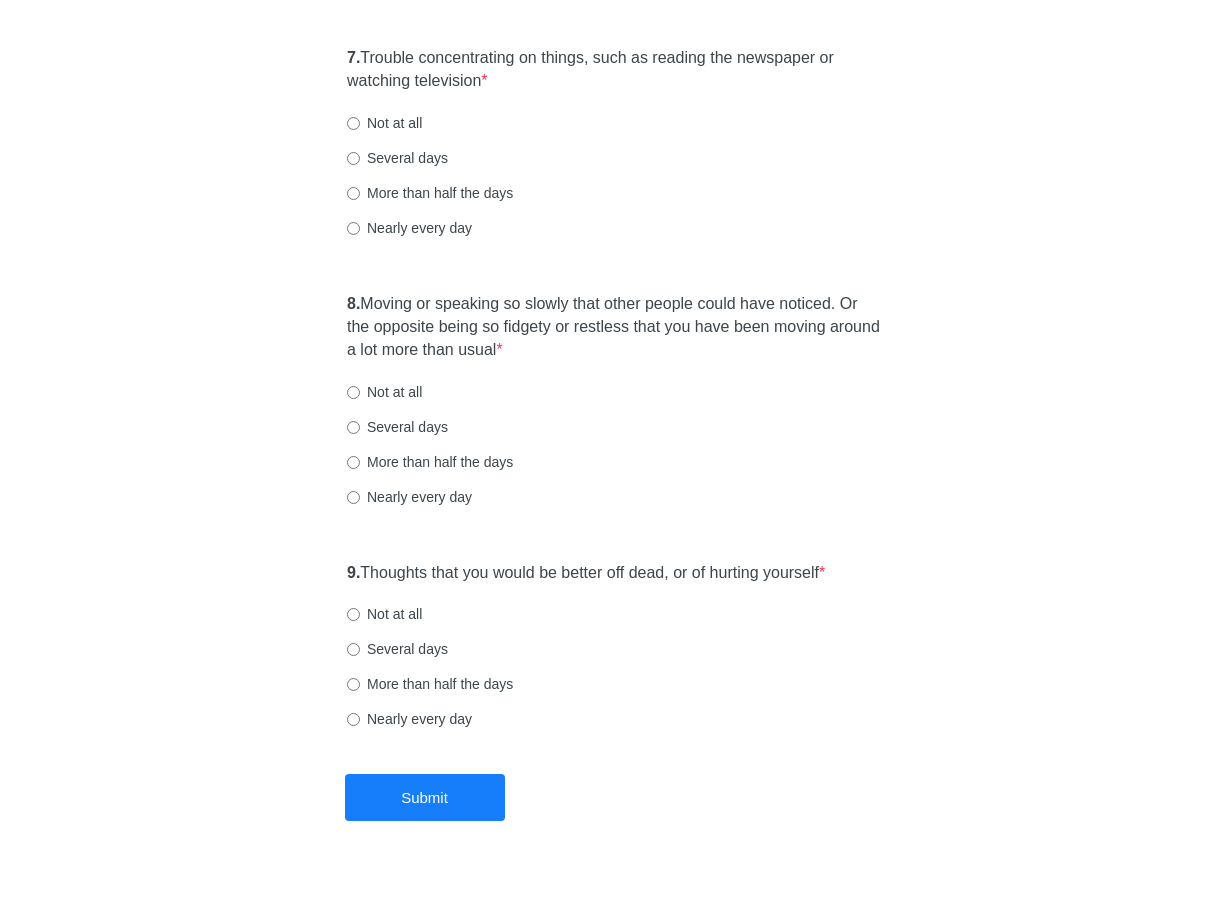 click on "Not at all" at bounding box center [384, 123] 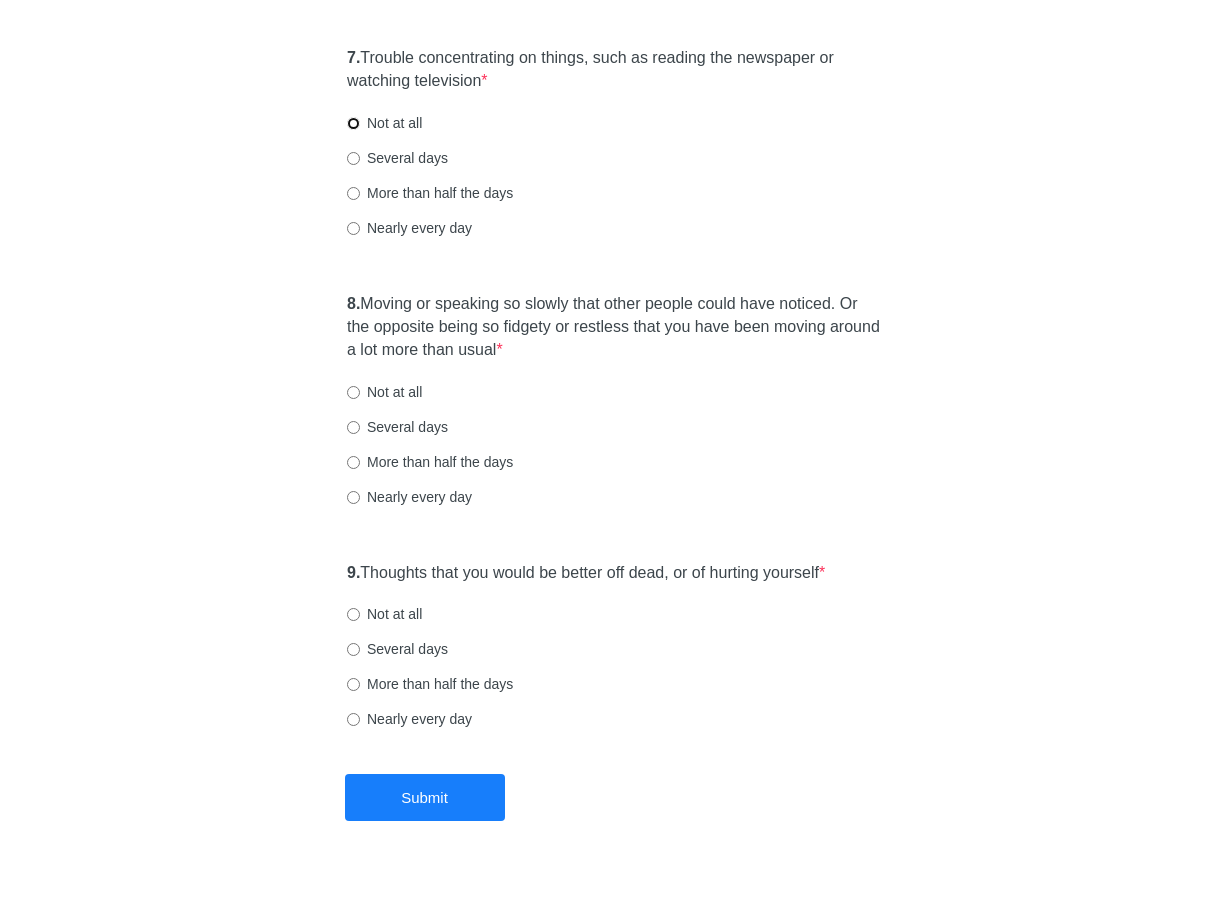 click on "Not at all" at bounding box center [353, 123] 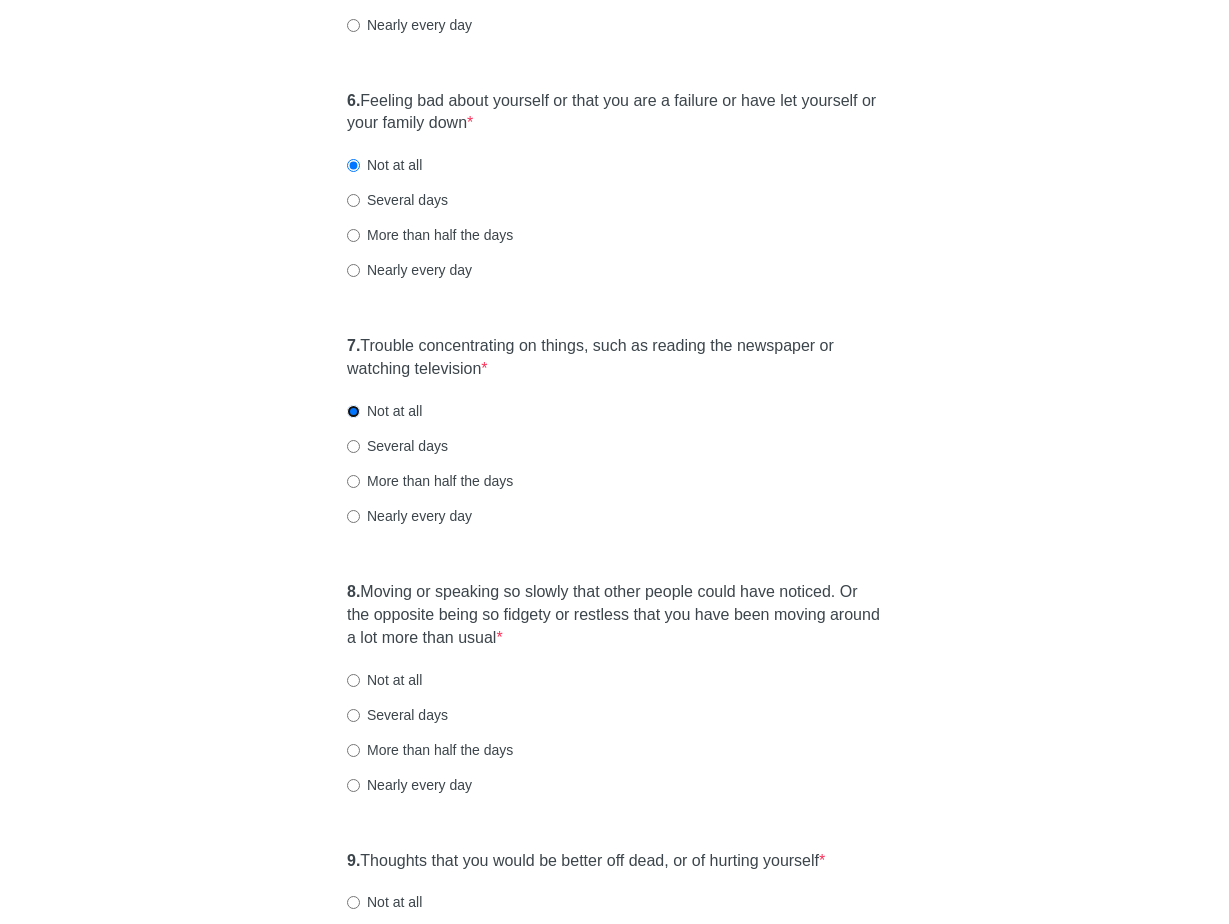 scroll, scrollTop: 1282, scrollLeft: 0, axis: vertical 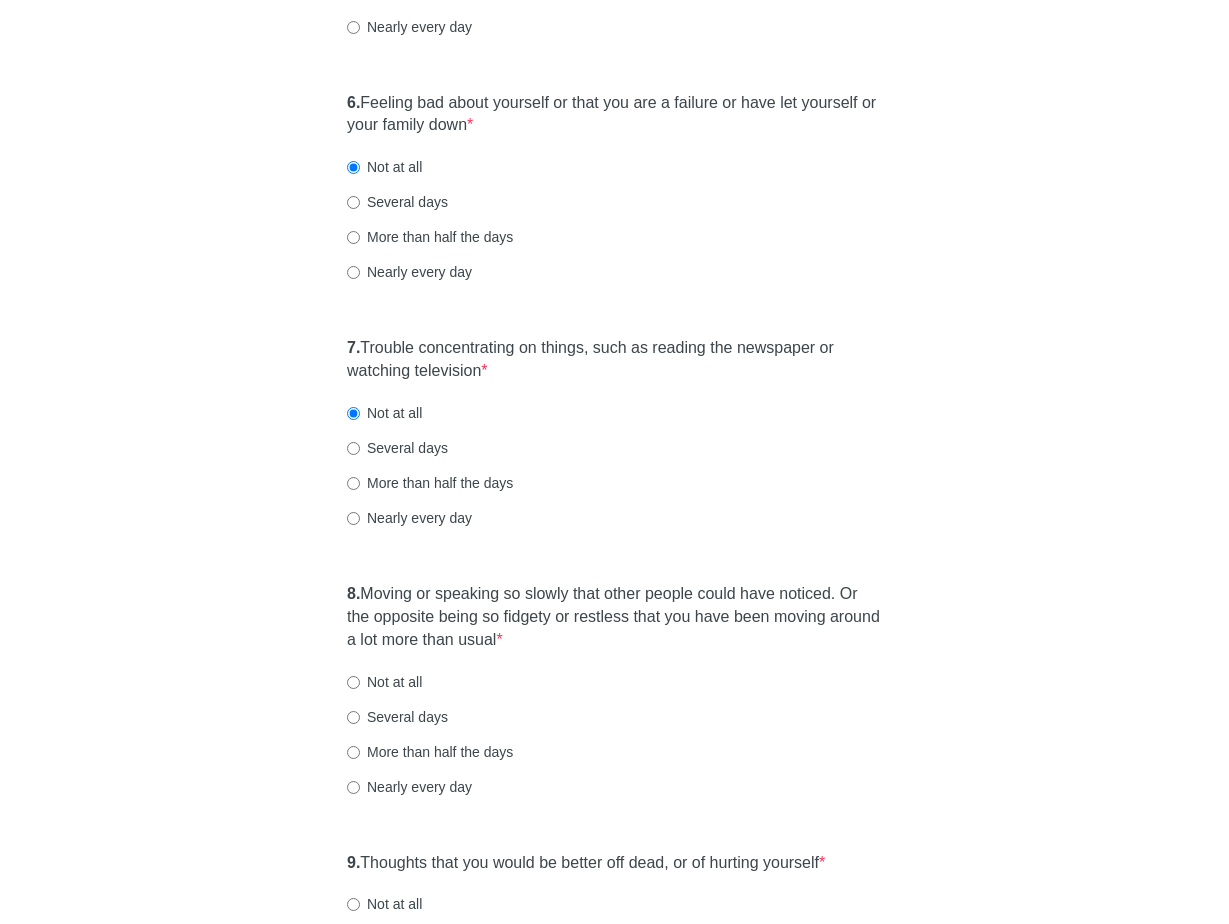 click on "Several days" at bounding box center (397, 202) 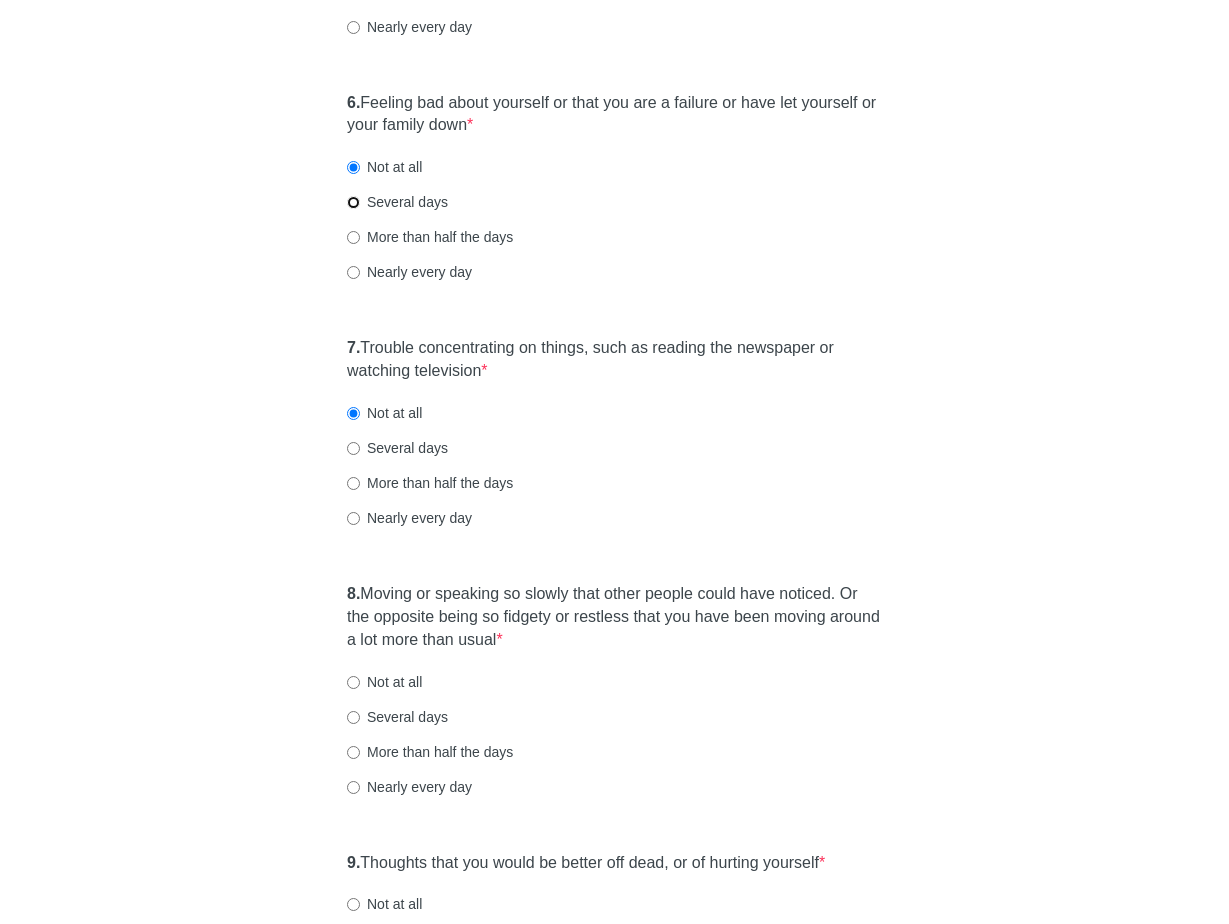 radio on "true" 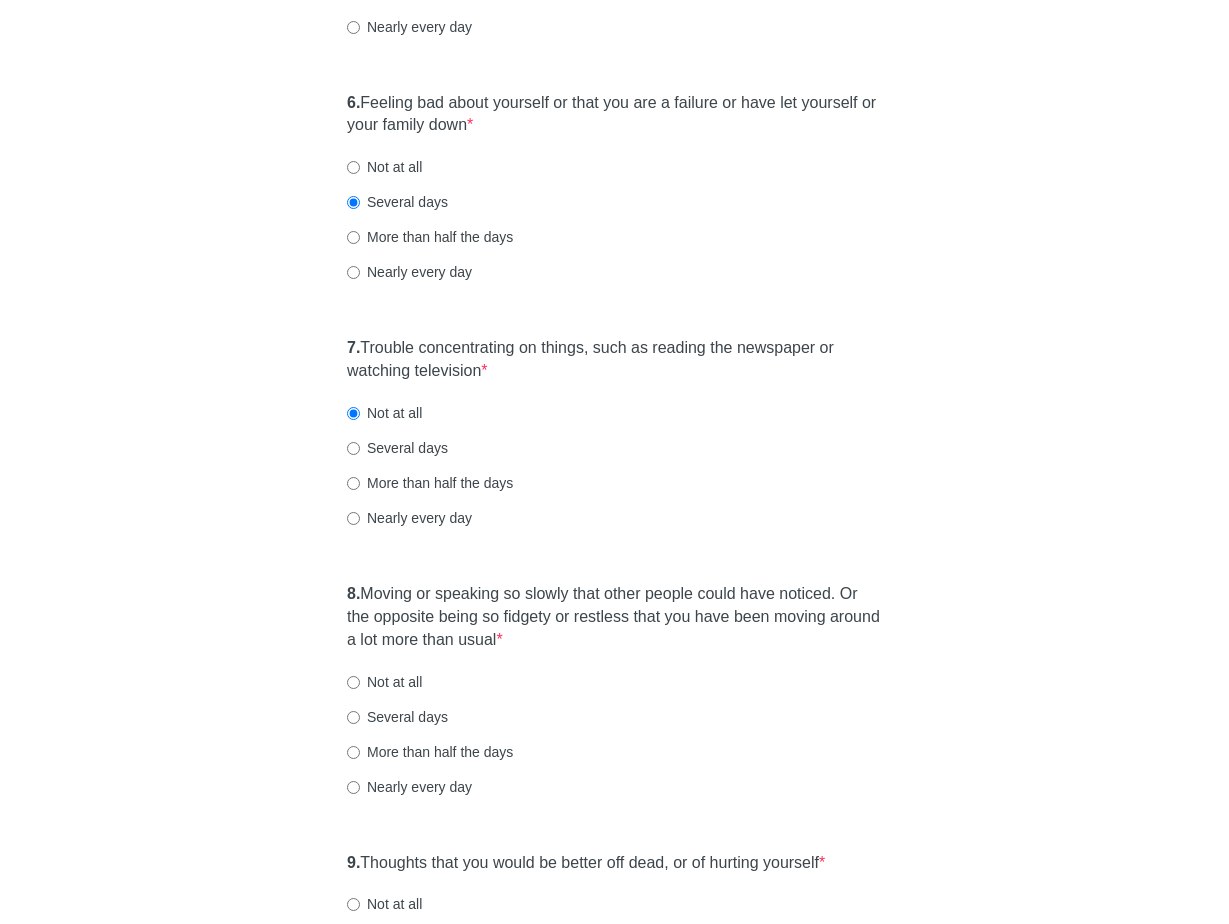 click on "Not at all" at bounding box center (384, 167) 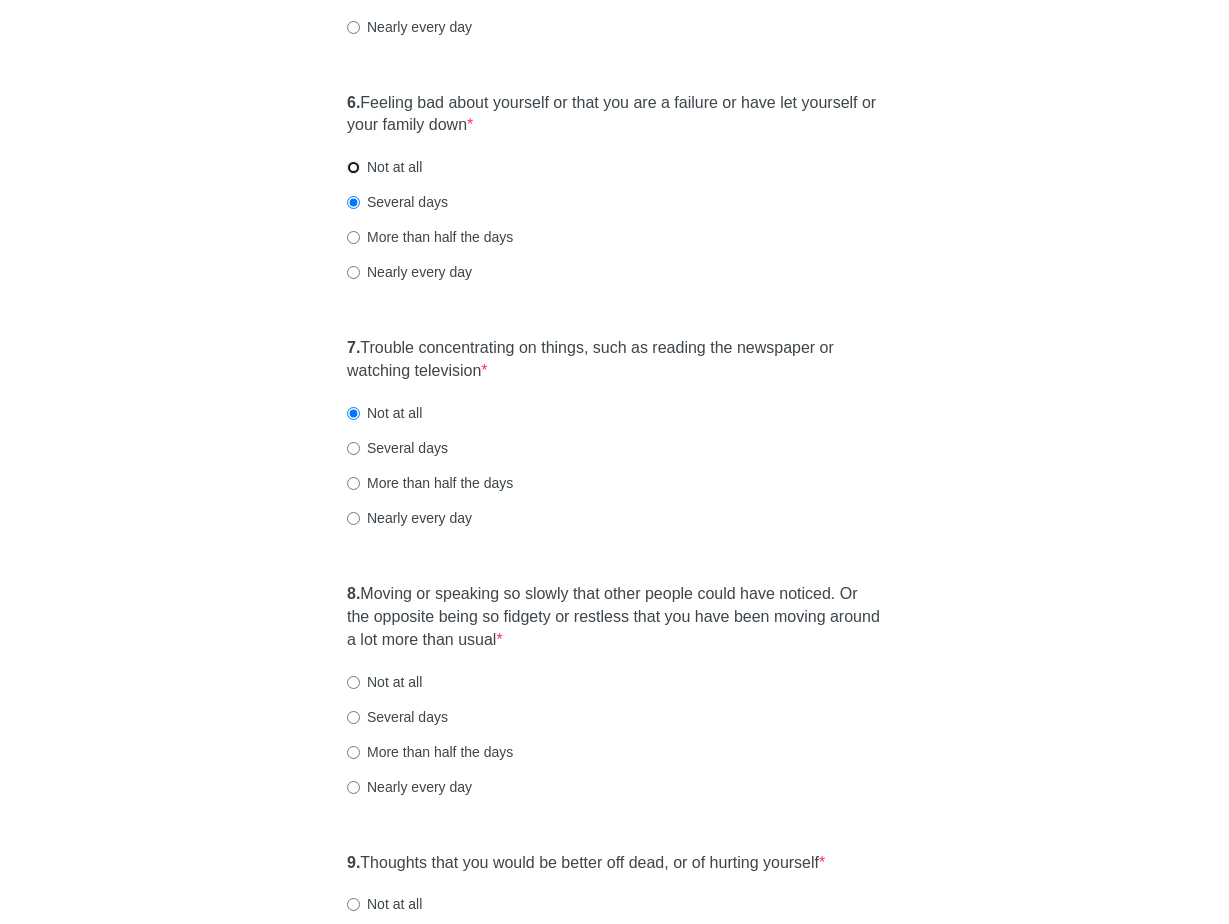 click on "Not at all" at bounding box center [353, 167] 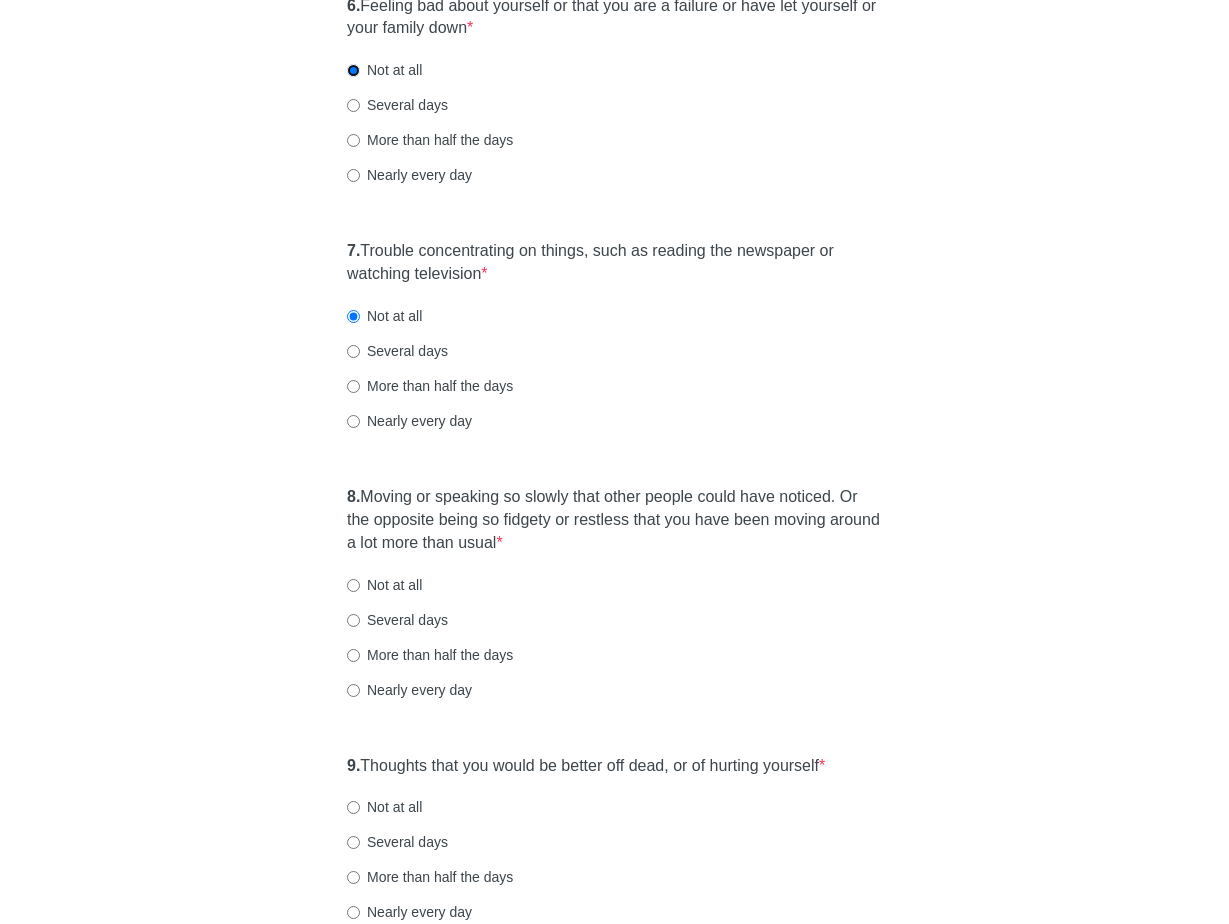 scroll, scrollTop: 1366, scrollLeft: 0, axis: vertical 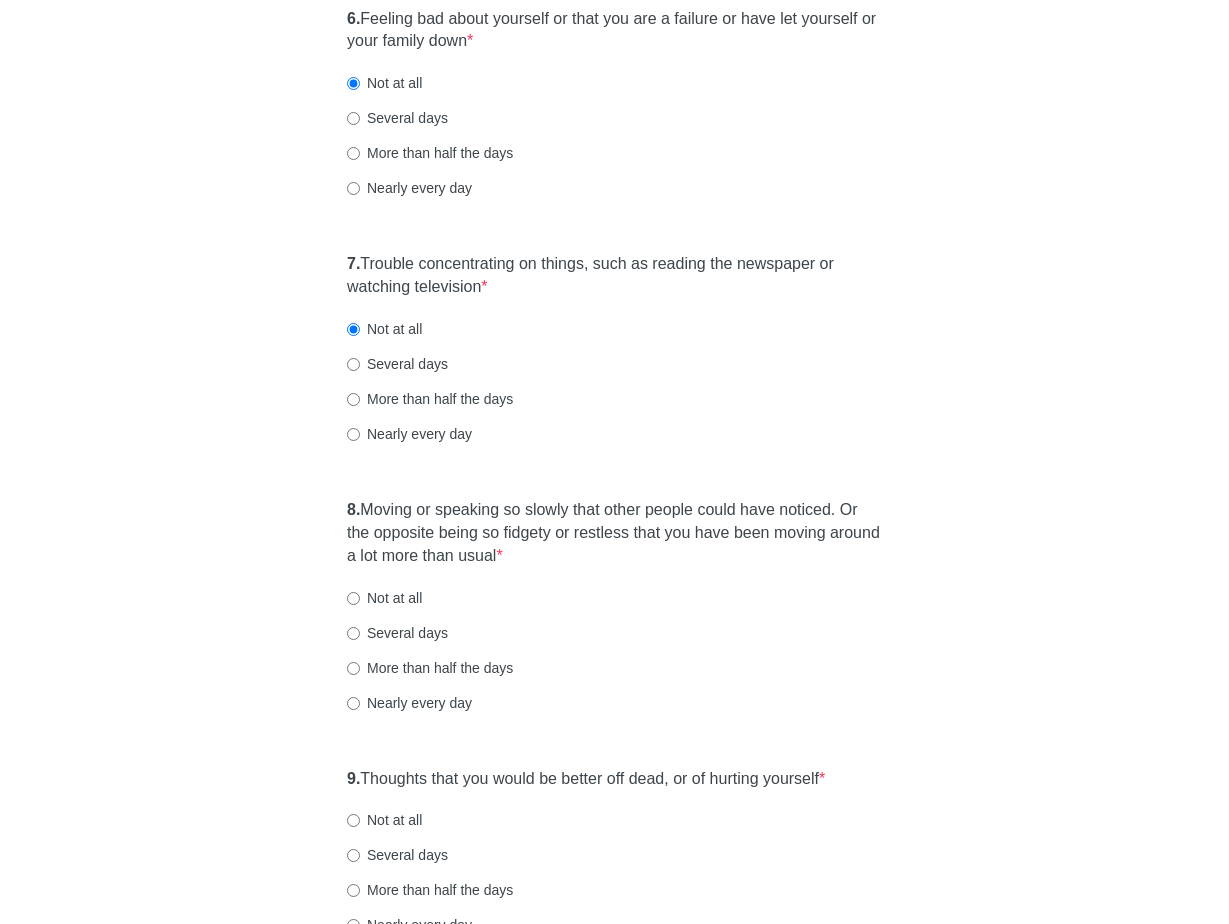 click on "Several days" at bounding box center [397, 118] 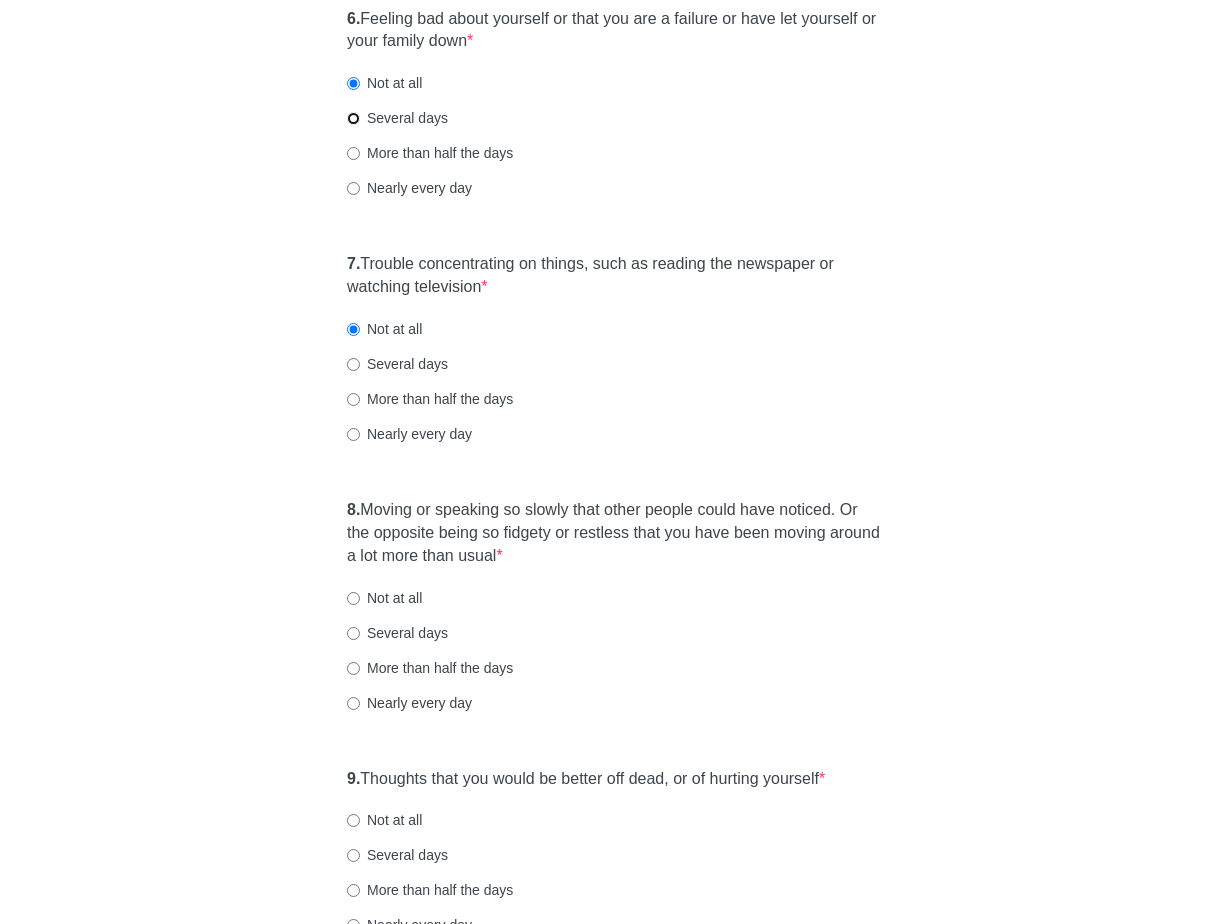 radio on "true" 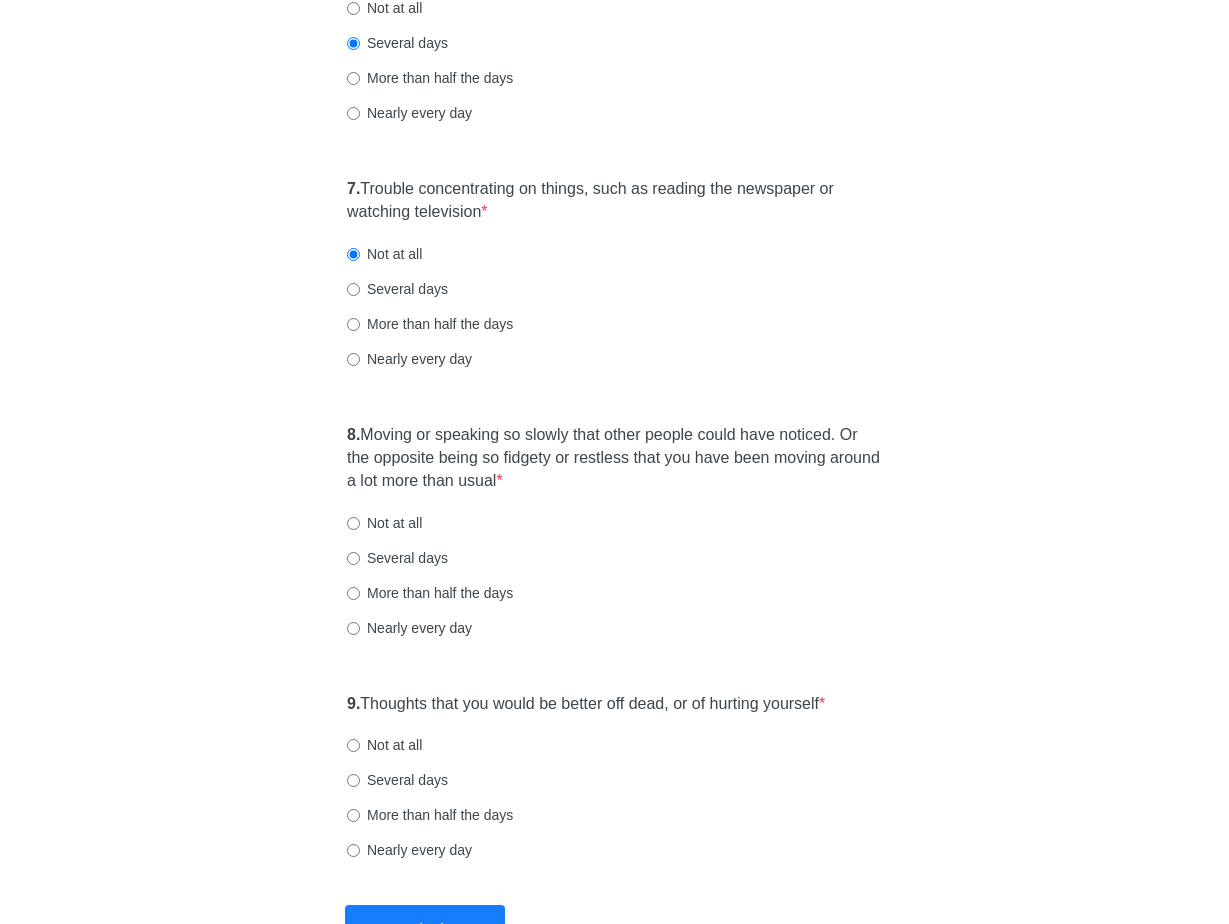 click on "7.  Trouble concentrating on things, such as reading the newspaper or watching television  * Not at all Several days More than half the days Nearly every day" at bounding box center (614, 283) 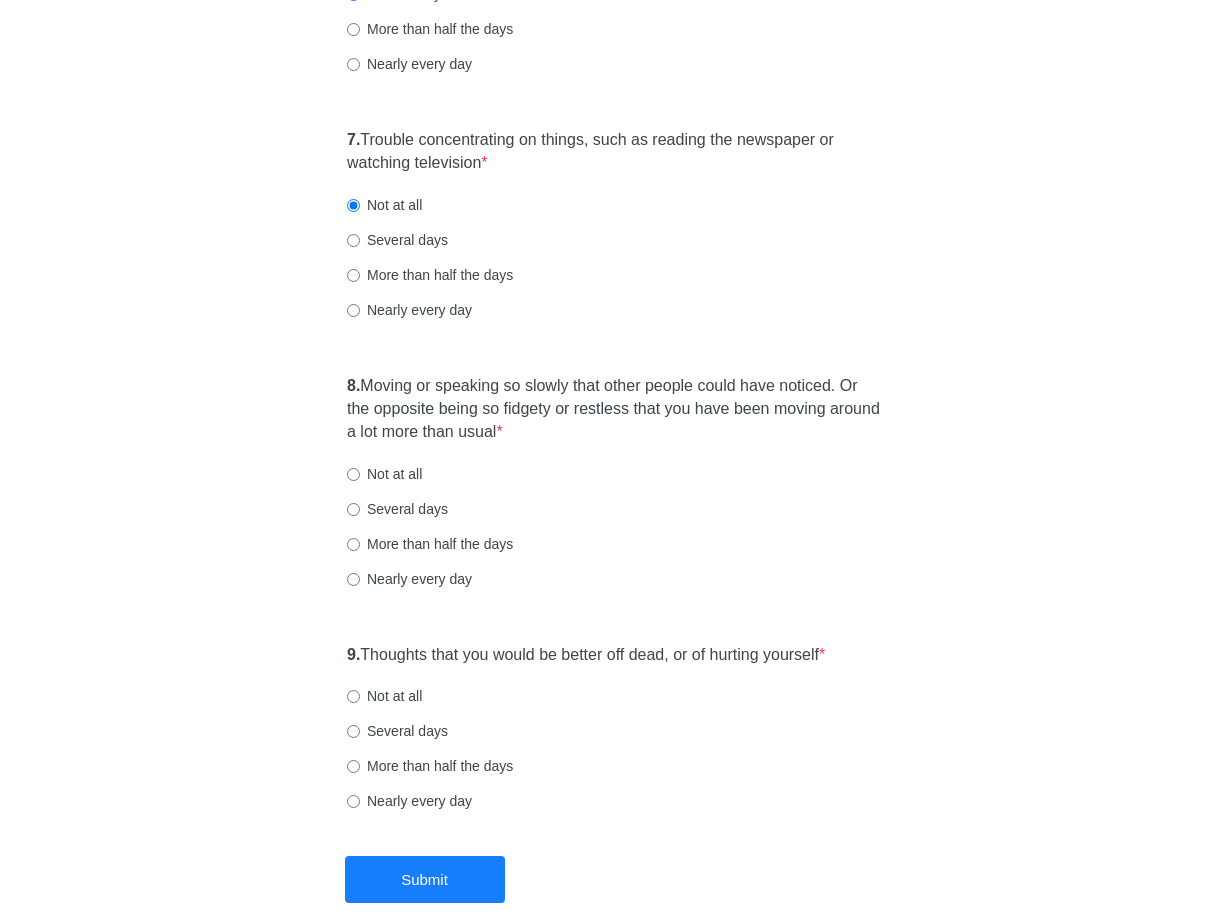 scroll, scrollTop: 1590, scrollLeft: 0, axis: vertical 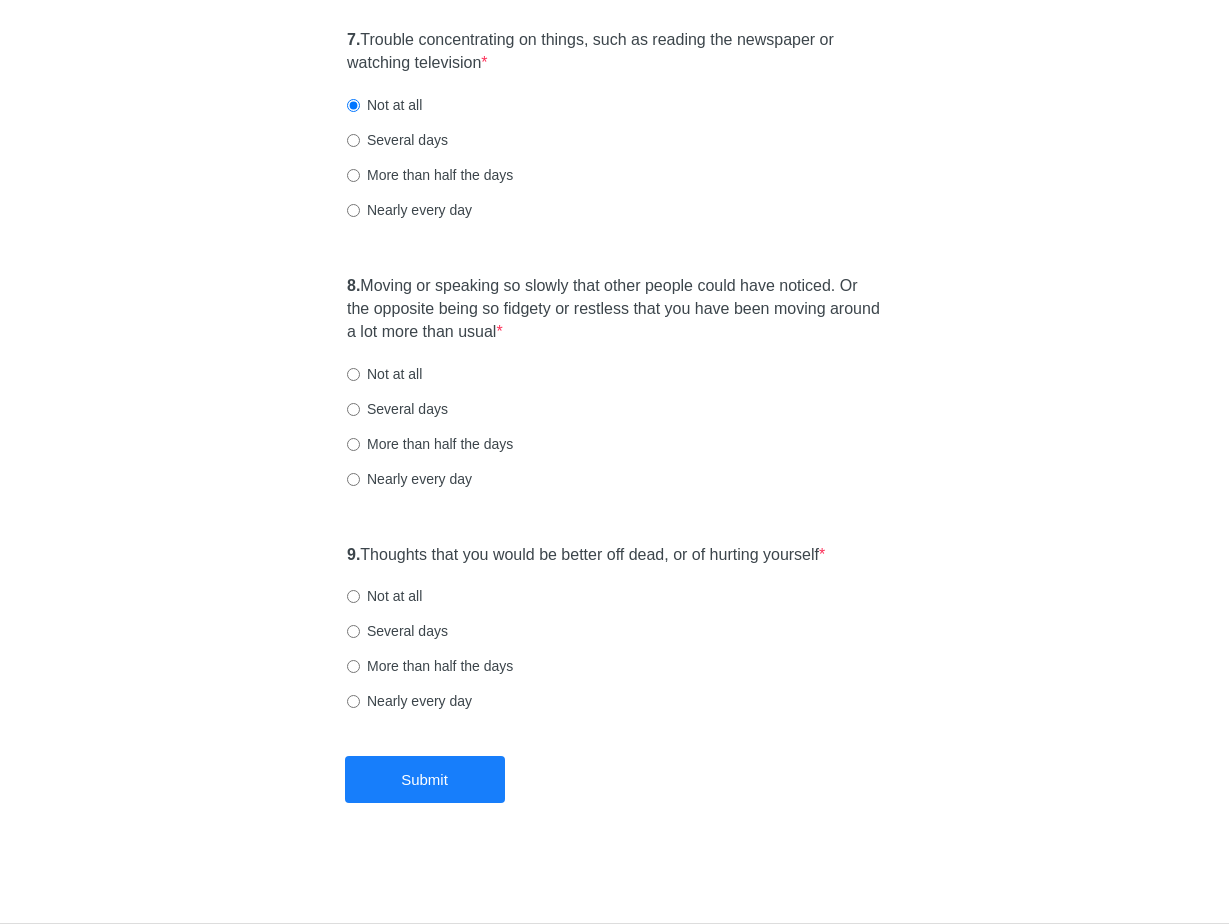 click on "Not at all" at bounding box center [384, 374] 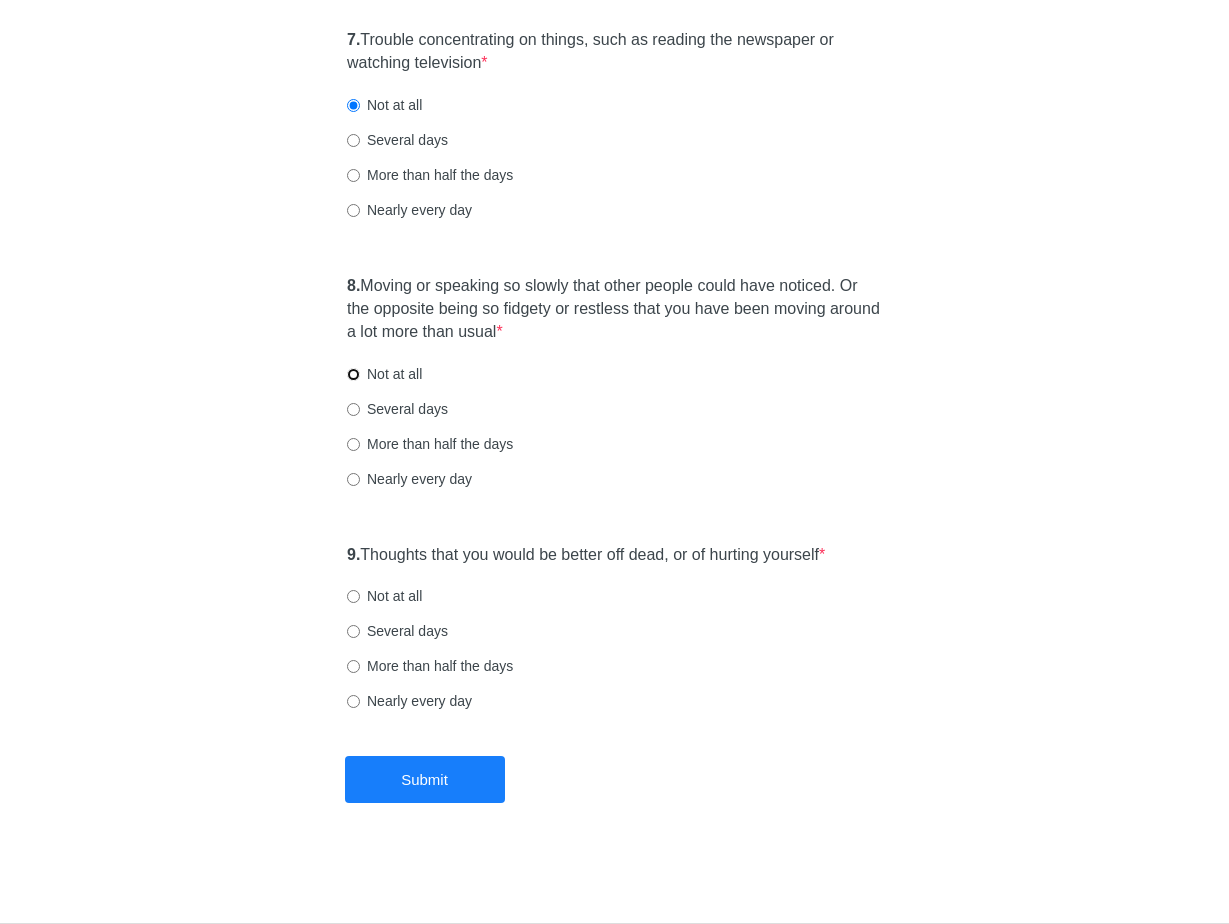 radio on "true" 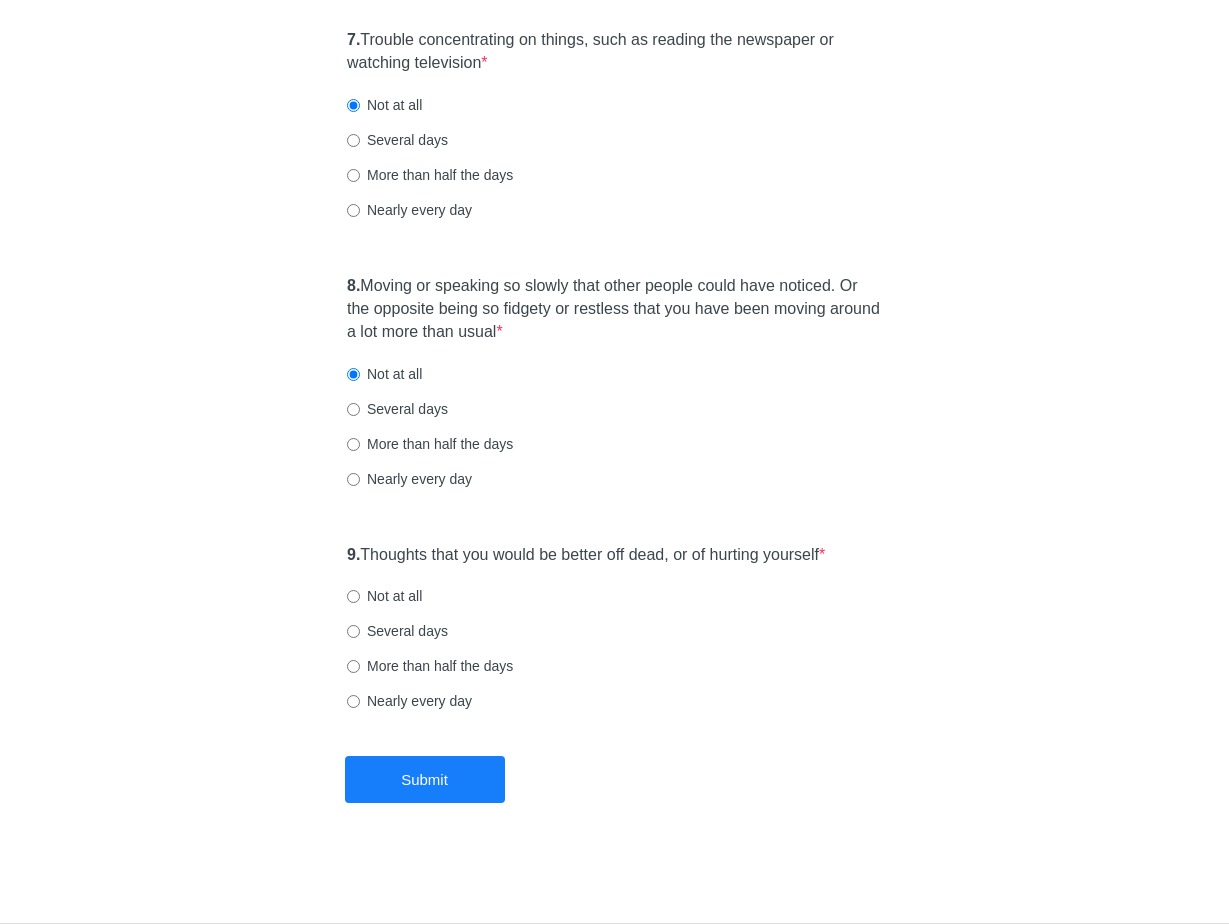click on "Several days" at bounding box center [397, 140] 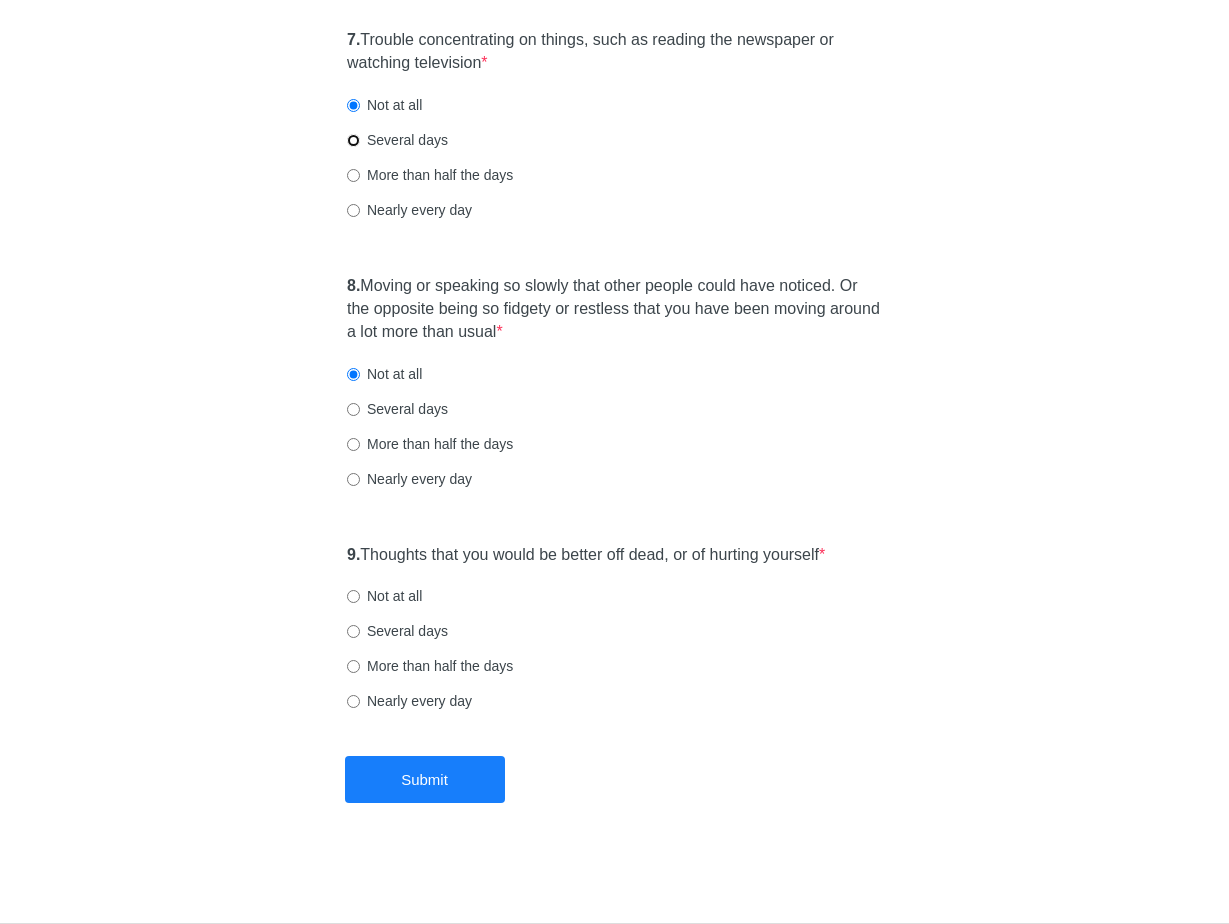 click on "Several days" at bounding box center (353, 140) 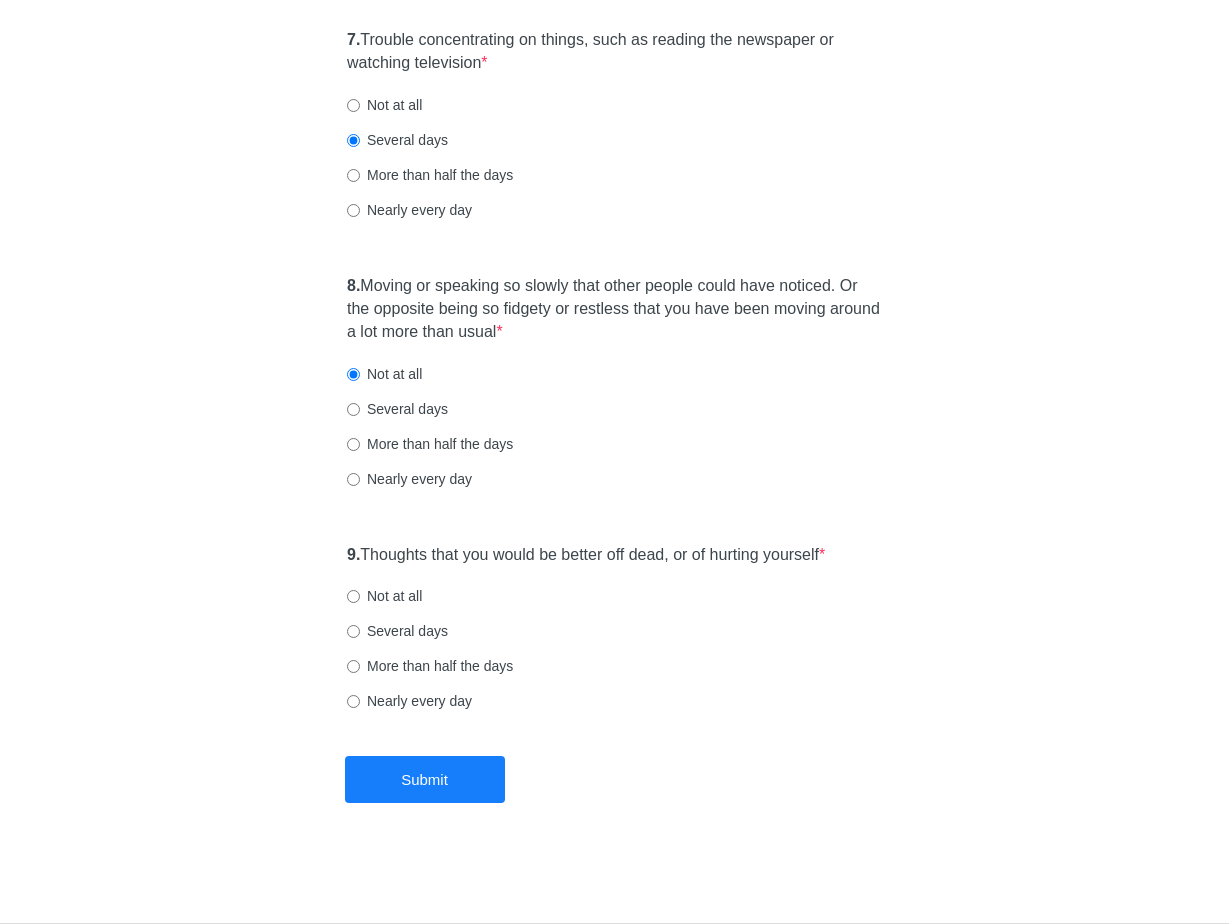 click on "8.  Moving or speaking so slowly that other people could have noticed. Or the opposite being so fidgety or restless that you have been moving around a lot more than usual  * Not at all Several days More than half the days Nearly every day" at bounding box center [614, 392] 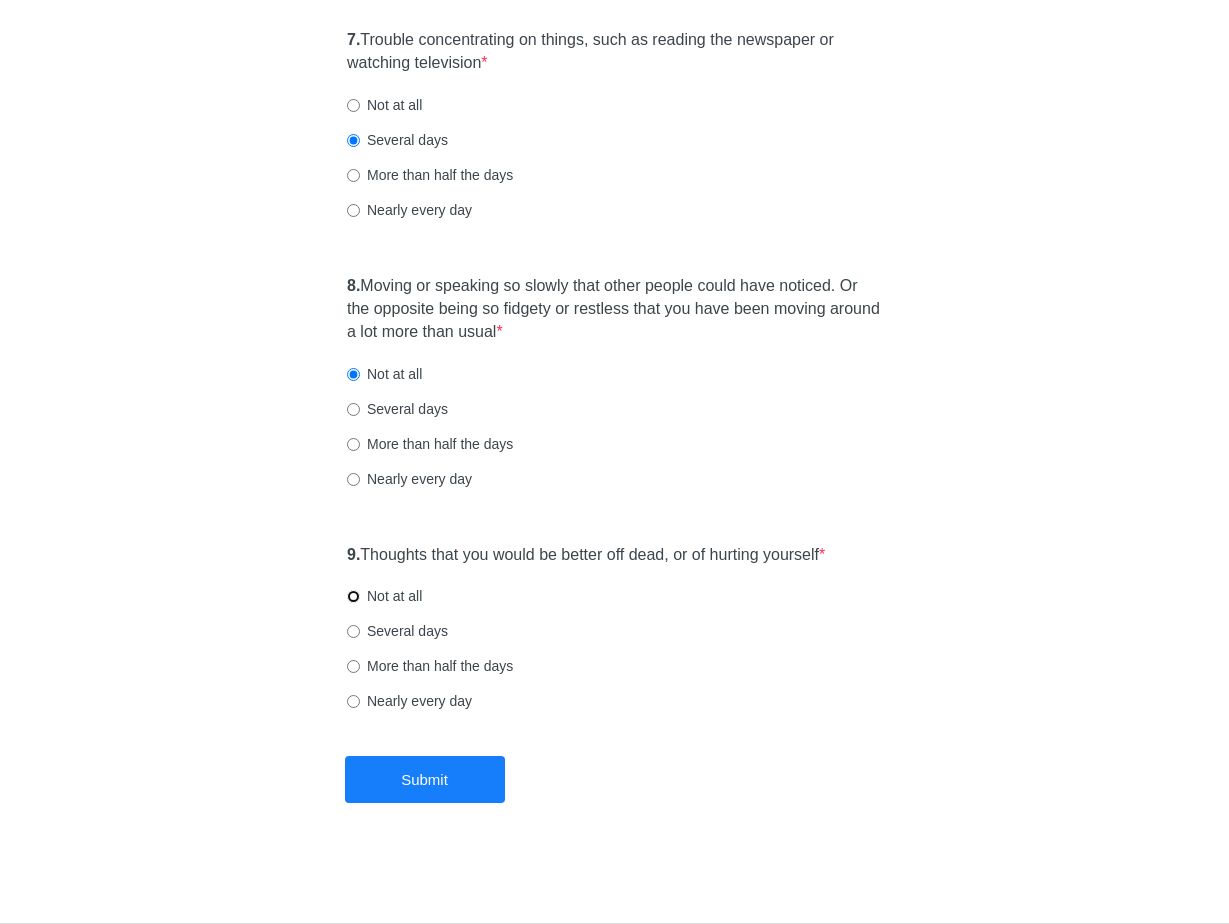 click on "Not at all" at bounding box center [353, 596] 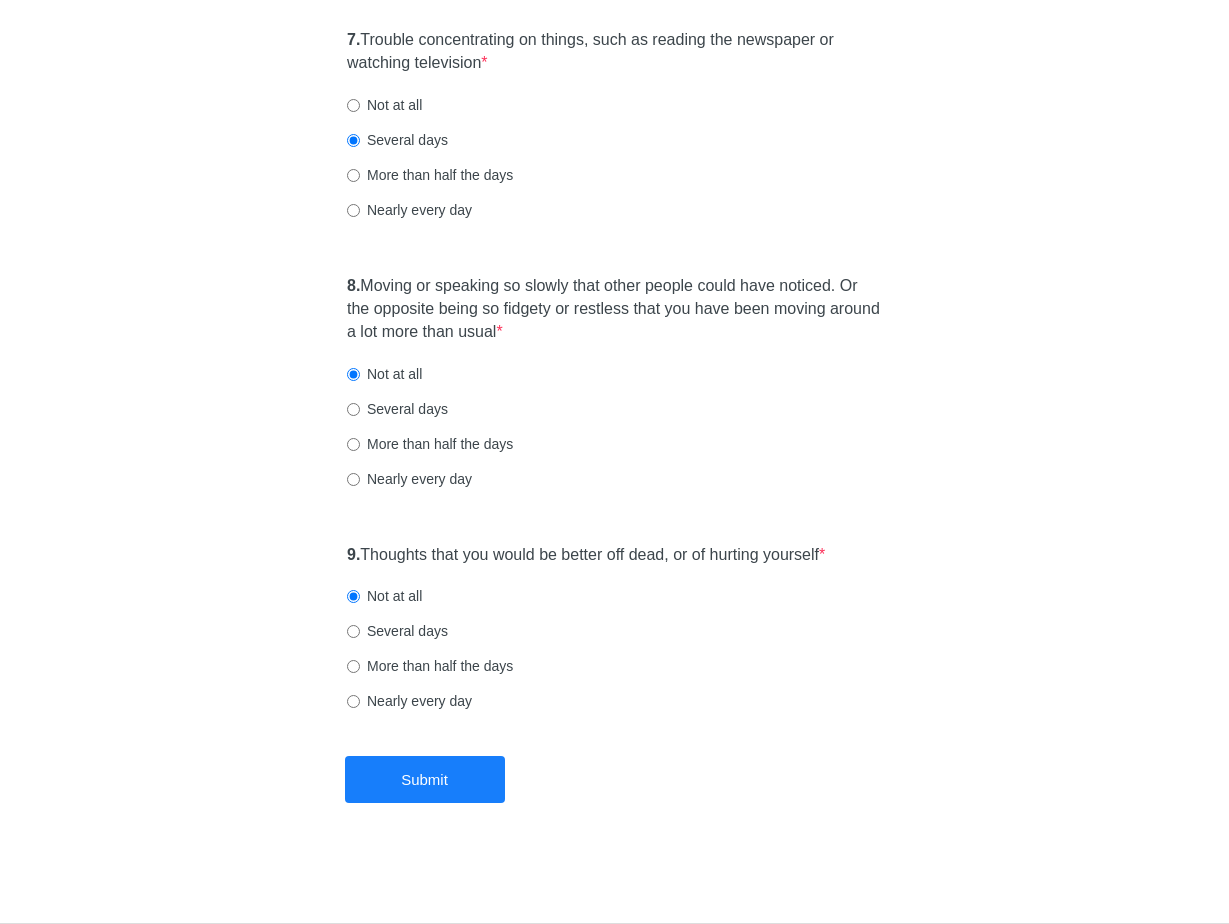 click on "9.  Thoughts that you would be better off dead, or of hurting yourself  * Not at all Several days More than half the days Nearly every day" at bounding box center (614, 638) 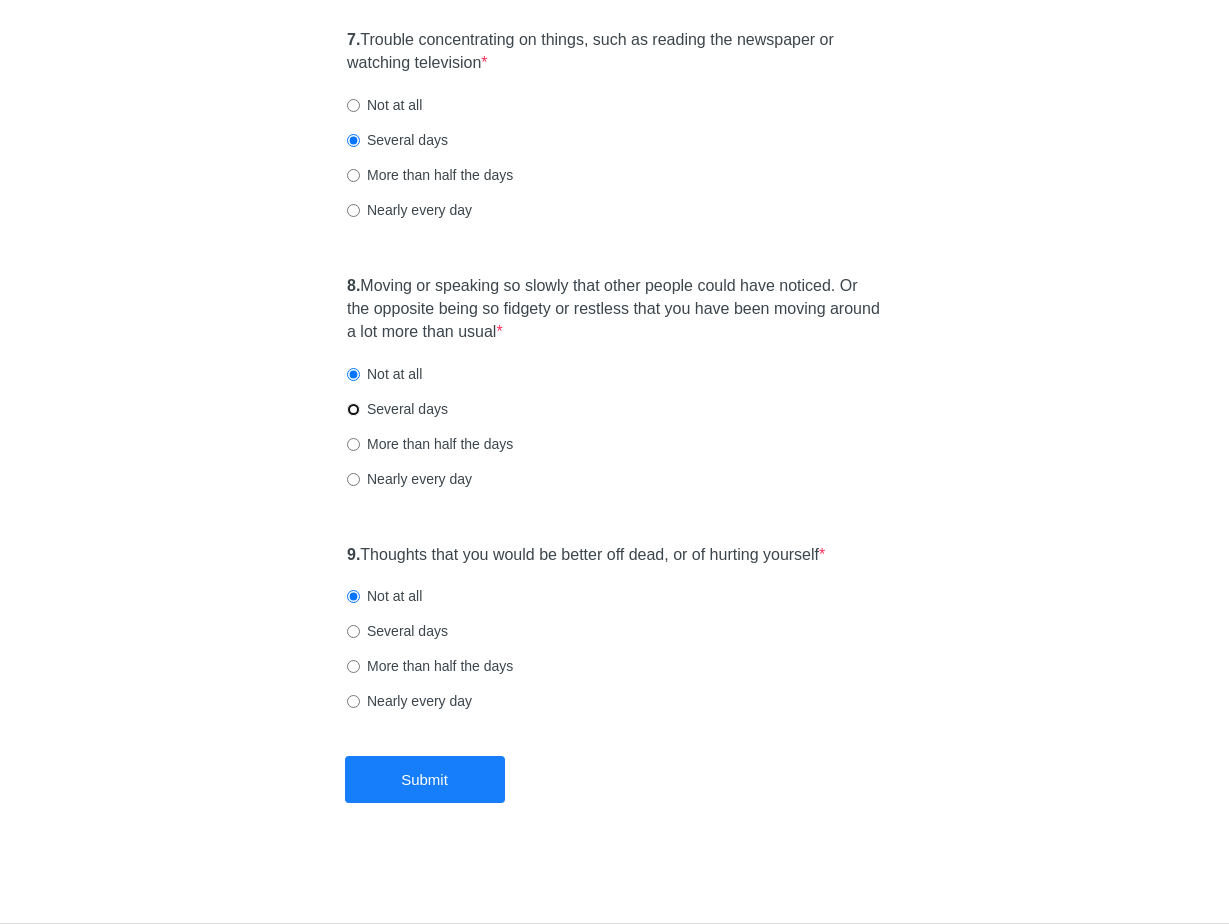 click on "Several days" at bounding box center (353, 409) 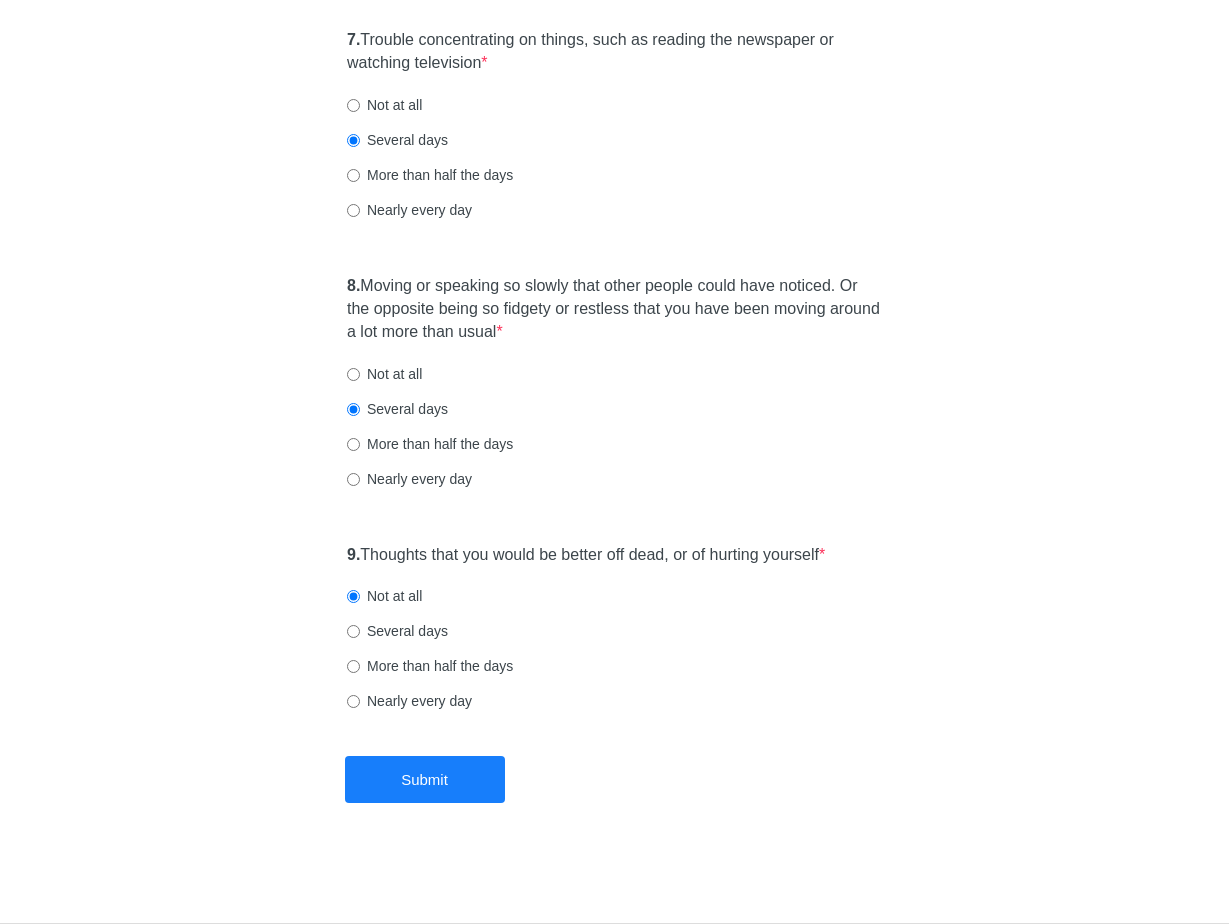 click on "Several days" at bounding box center (614, 631) 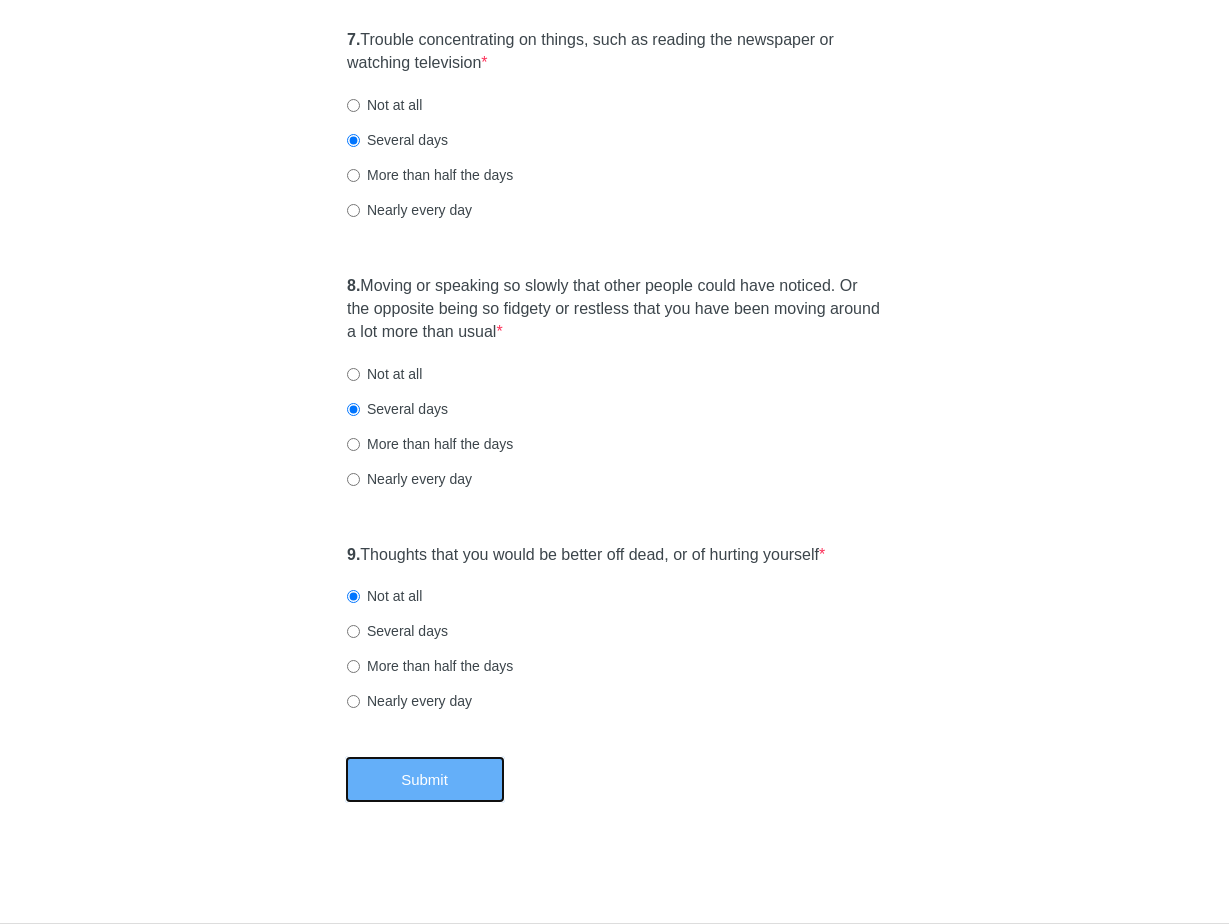 click on "Submit" at bounding box center [425, 779] 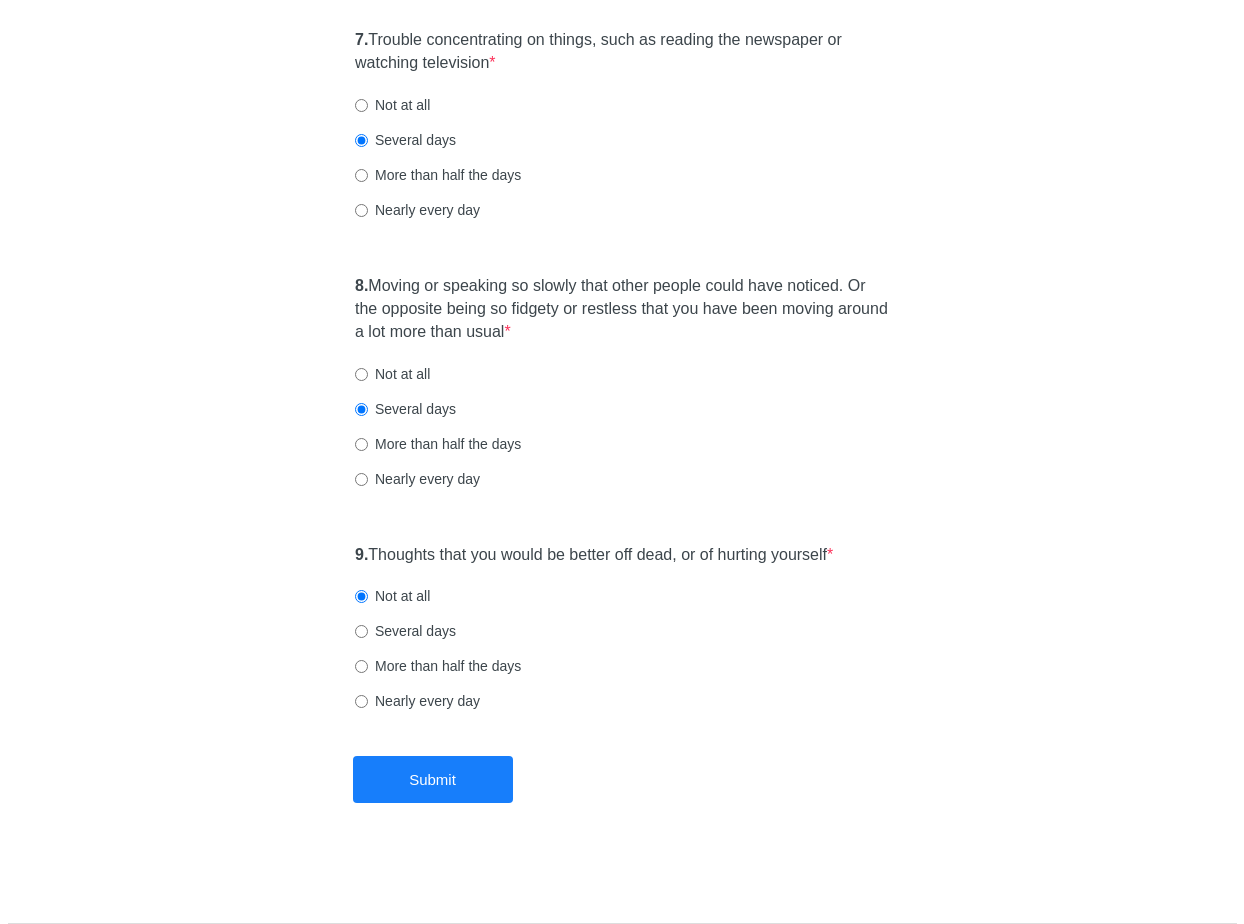 scroll, scrollTop: 0, scrollLeft: 0, axis: both 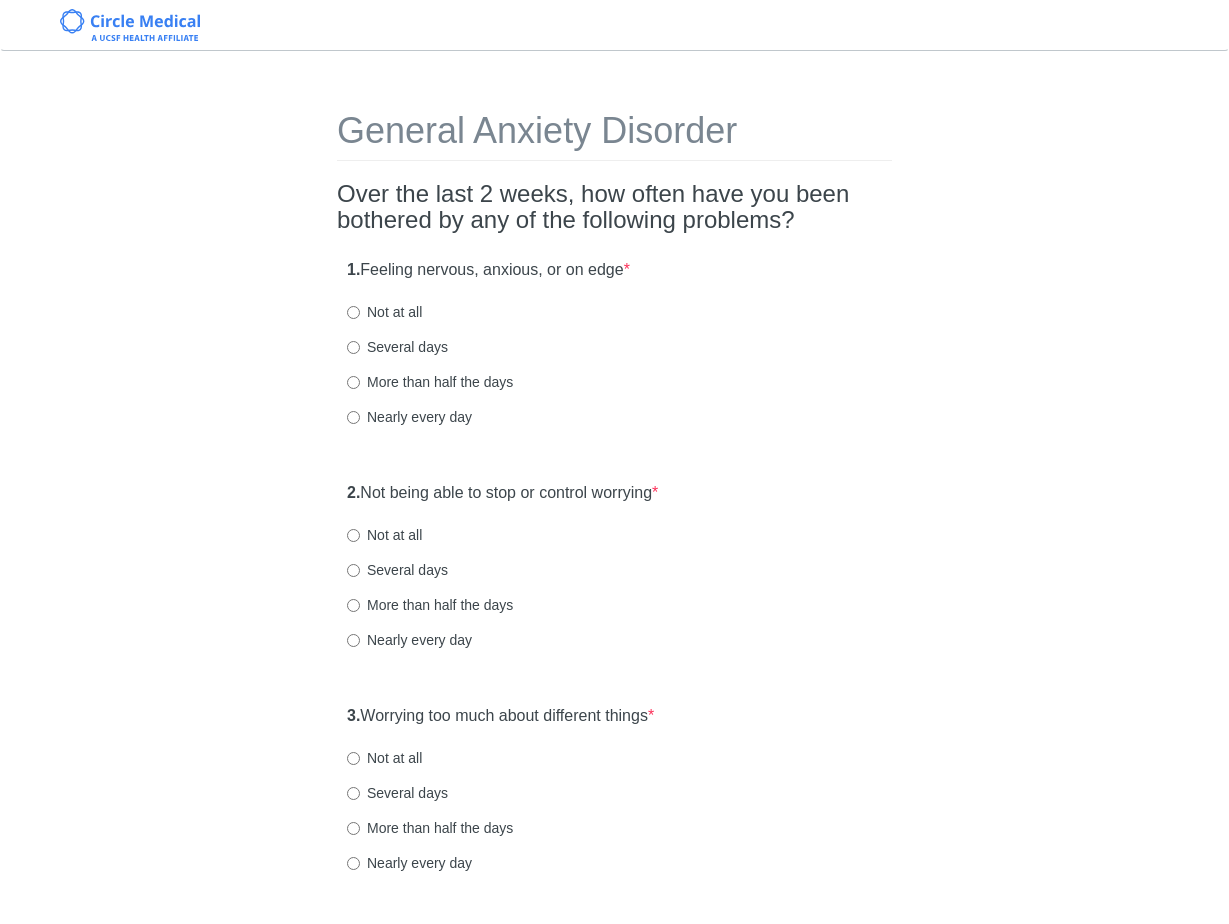 click on "Several days" at bounding box center [397, 347] 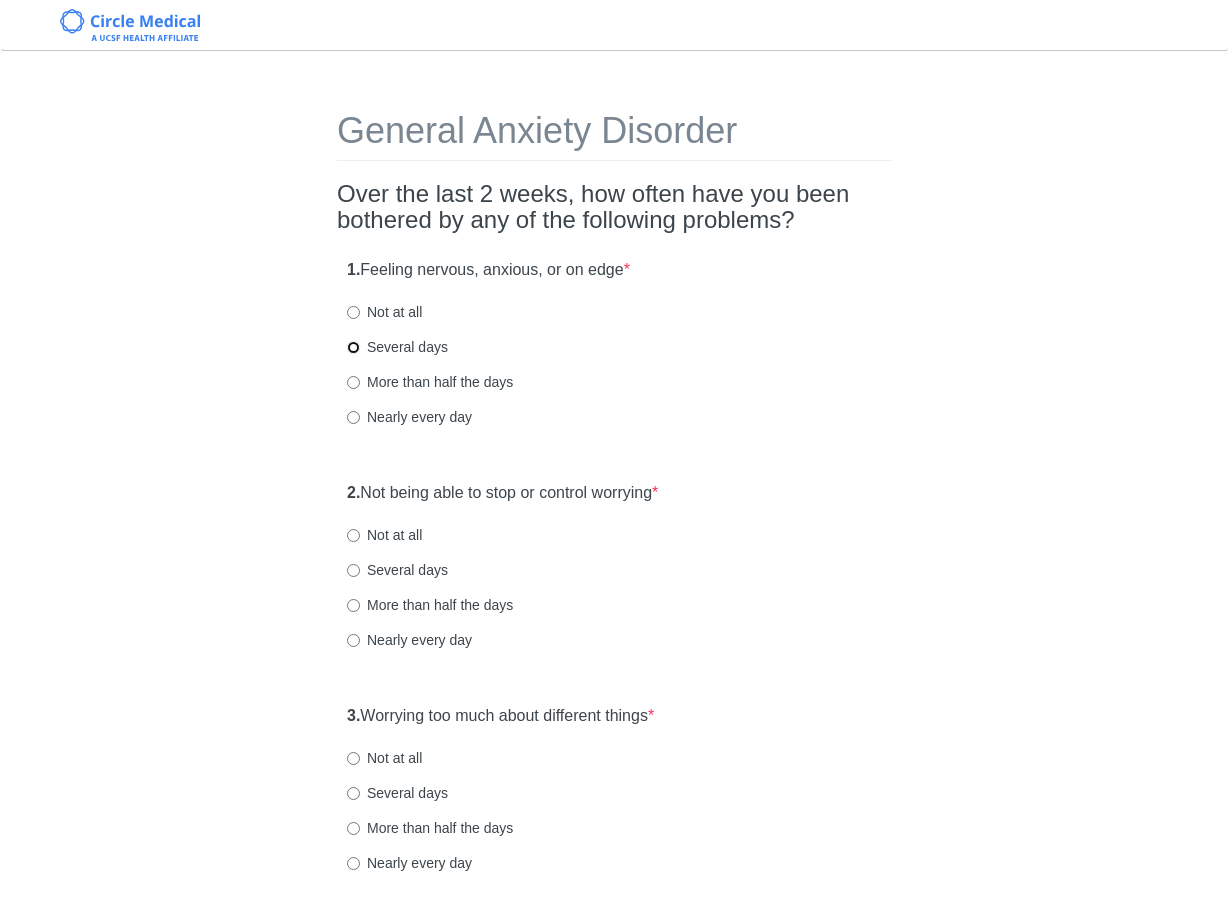click on "Several days" at bounding box center [353, 347] 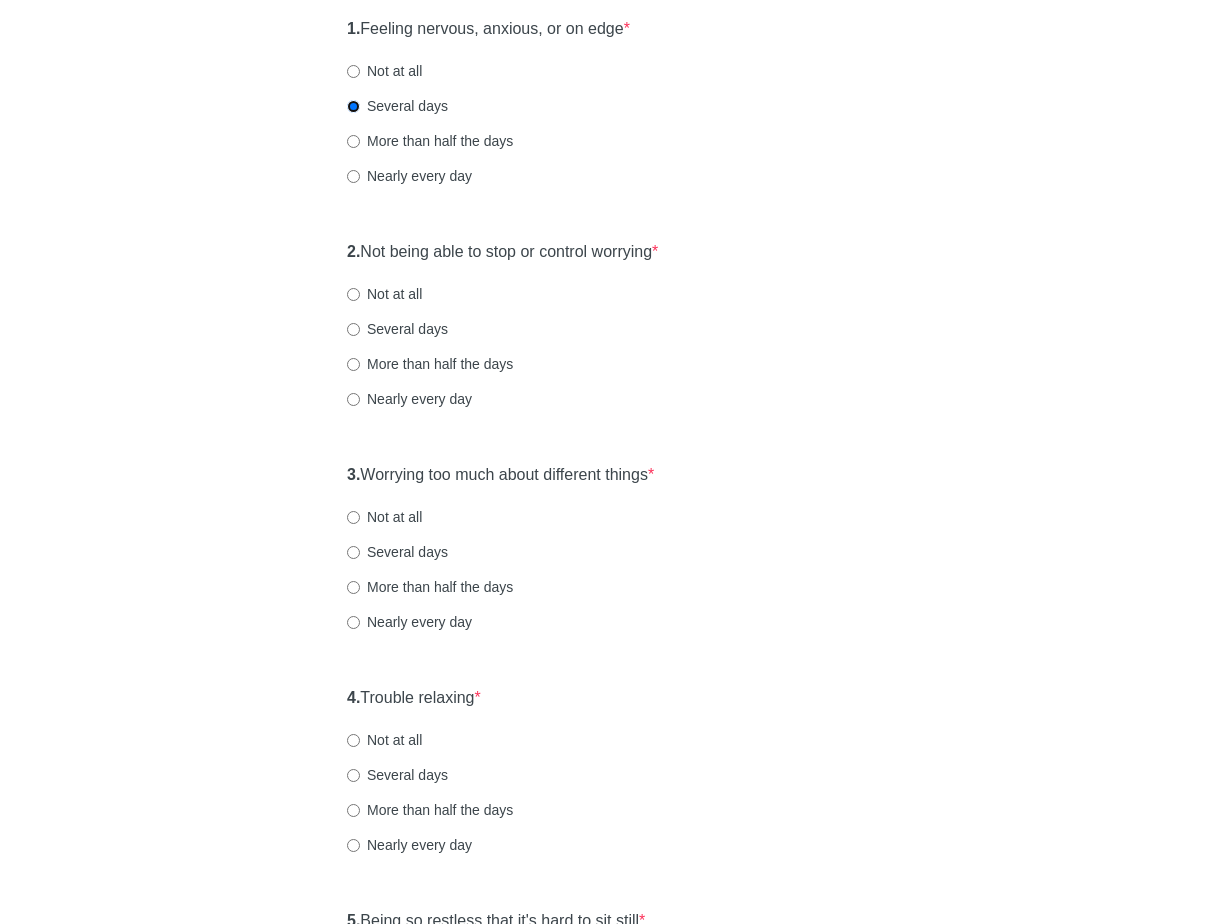 scroll, scrollTop: 264, scrollLeft: 0, axis: vertical 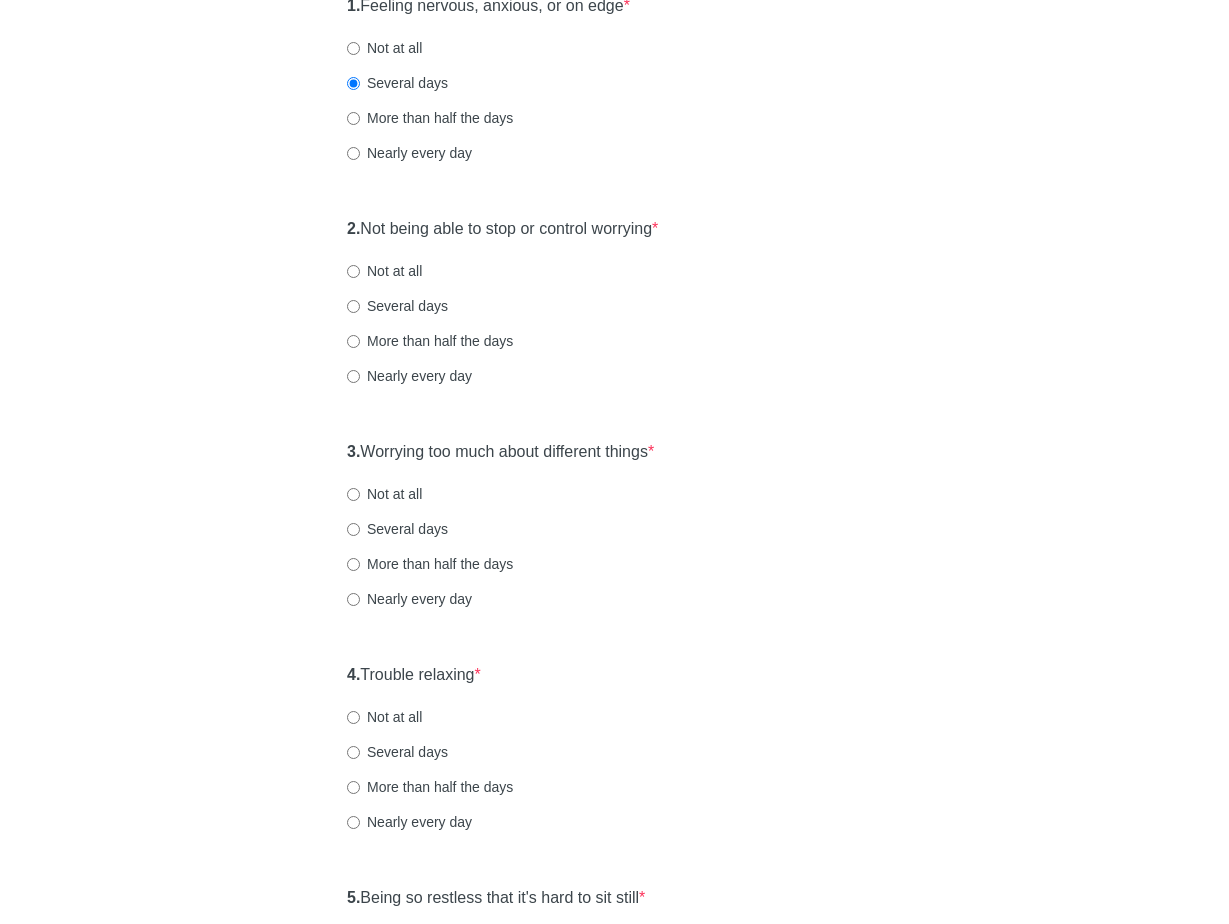 click on "More than half the days" at bounding box center [430, 118] 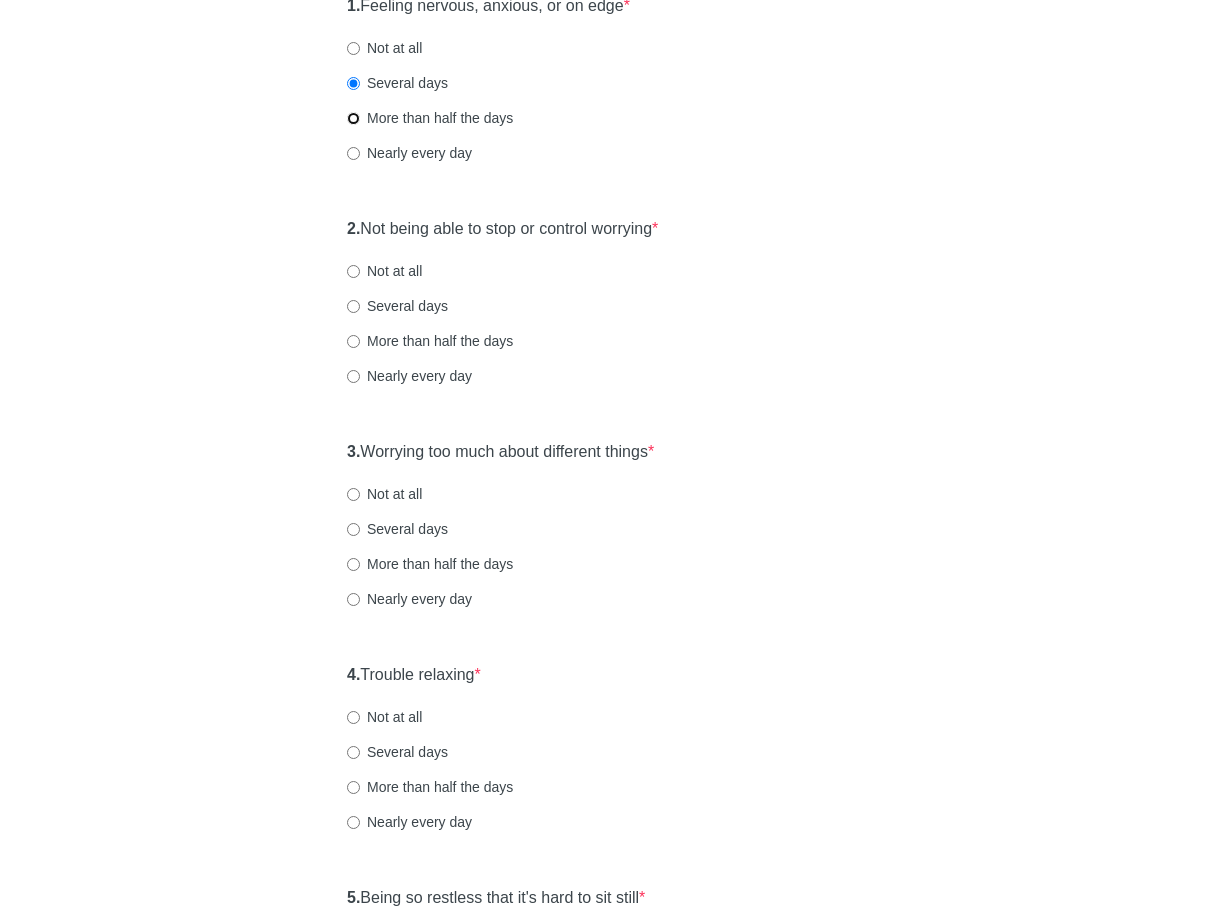 click on "More than half the days" at bounding box center [353, 118] 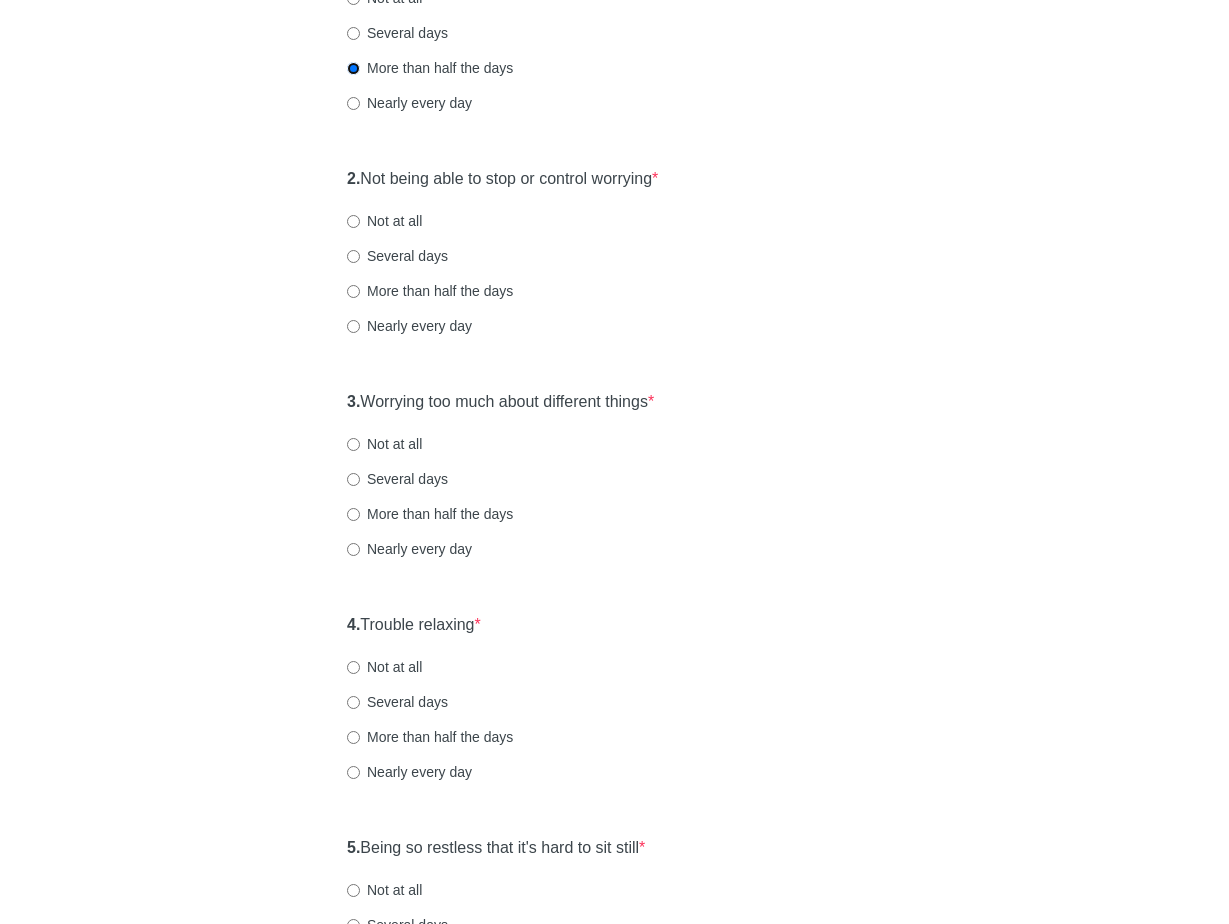 scroll, scrollTop: 325, scrollLeft: 0, axis: vertical 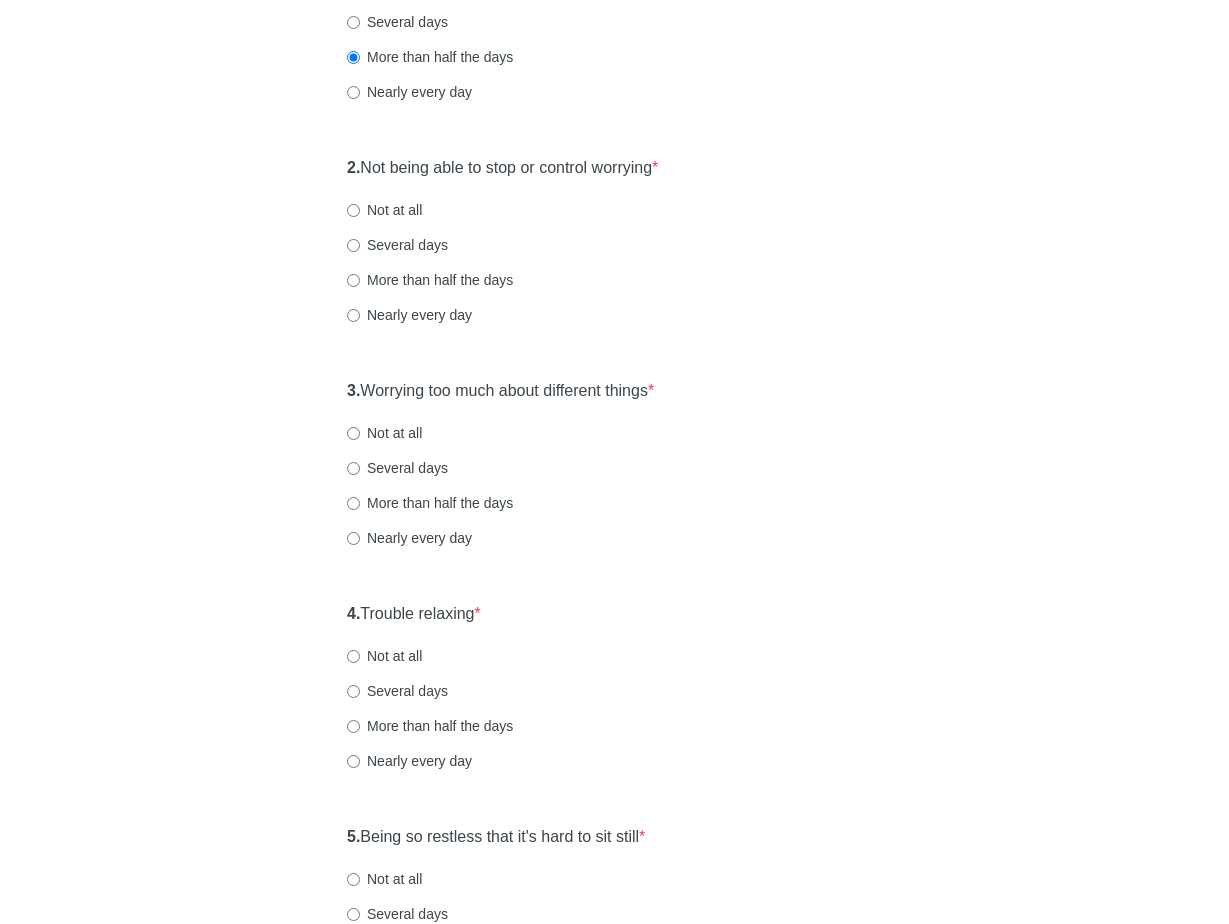 click on "Not at all" at bounding box center (384, 210) 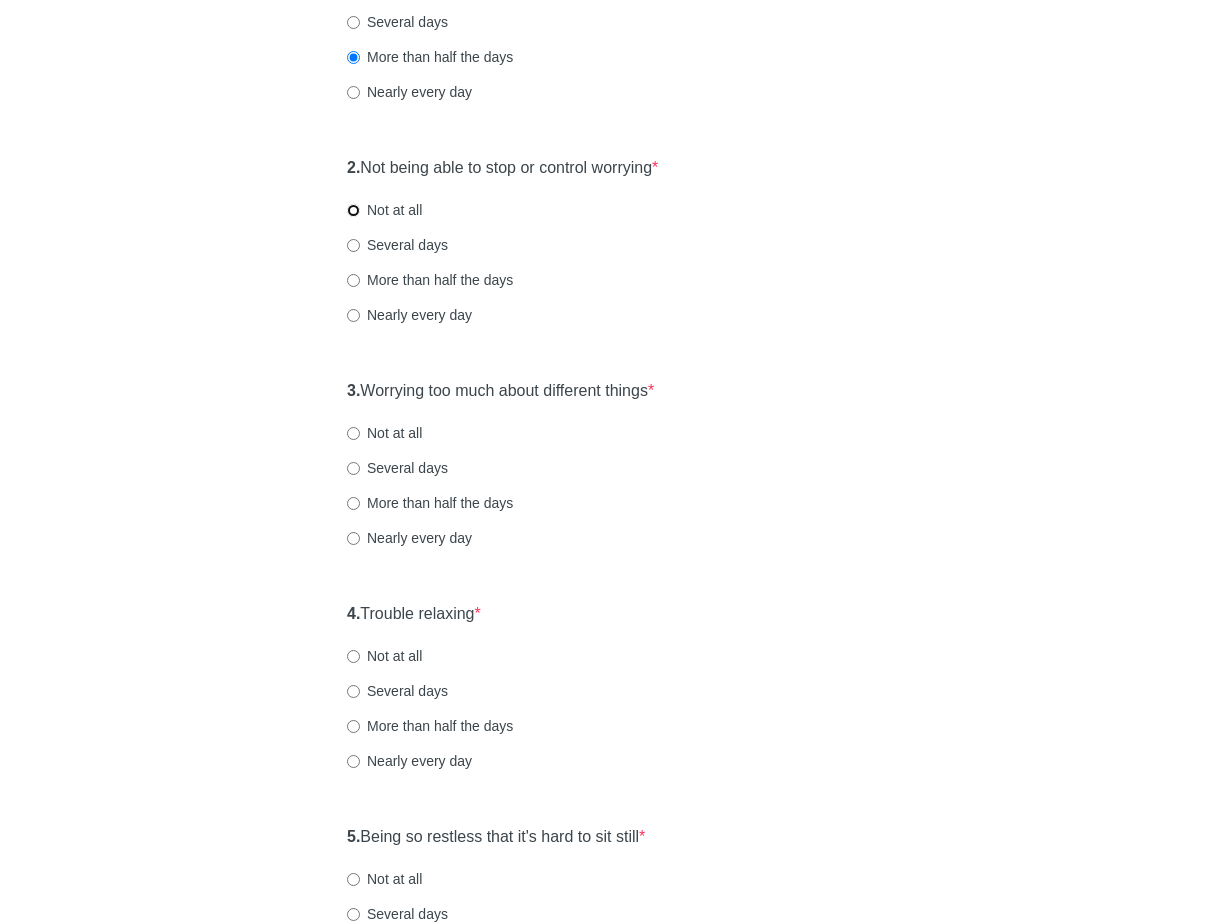 radio on "true" 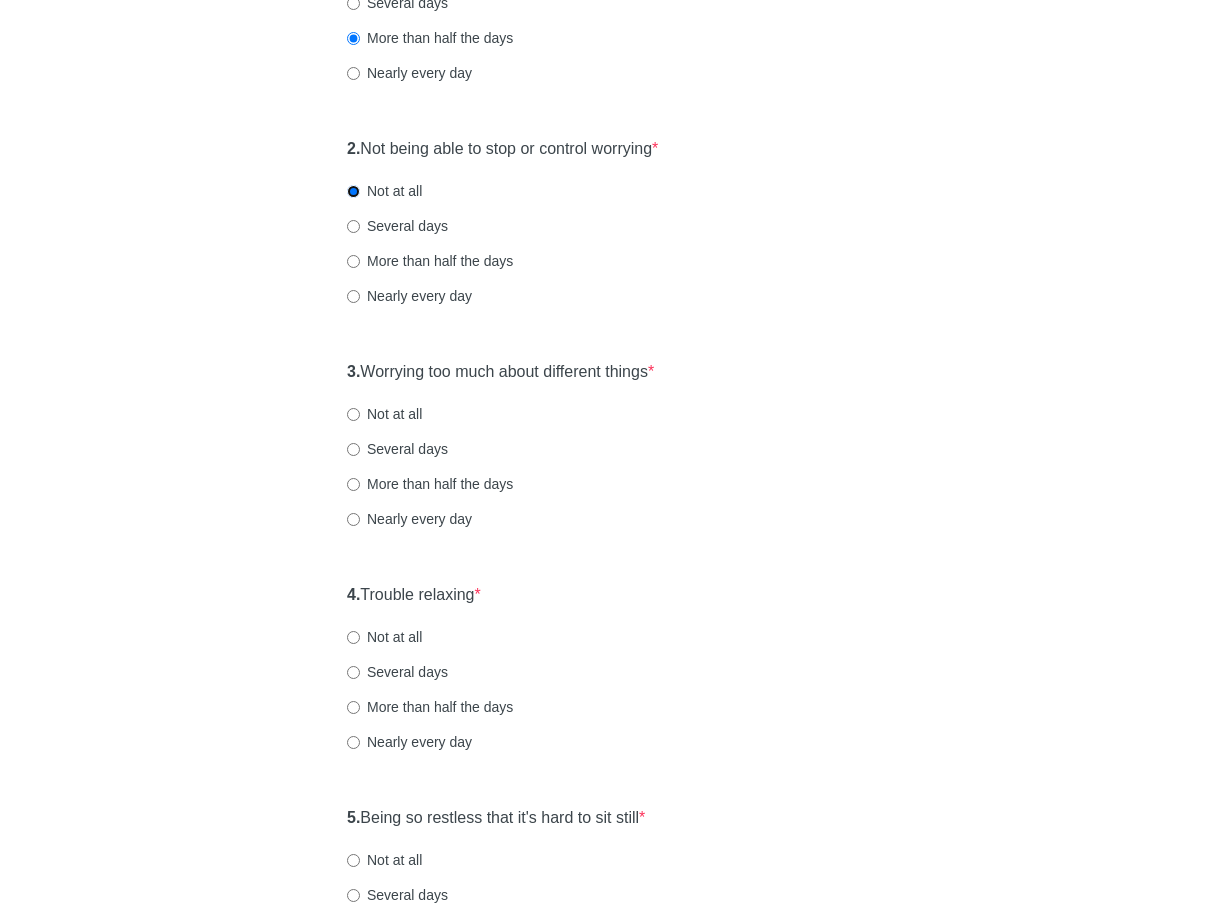 scroll, scrollTop: 428, scrollLeft: 0, axis: vertical 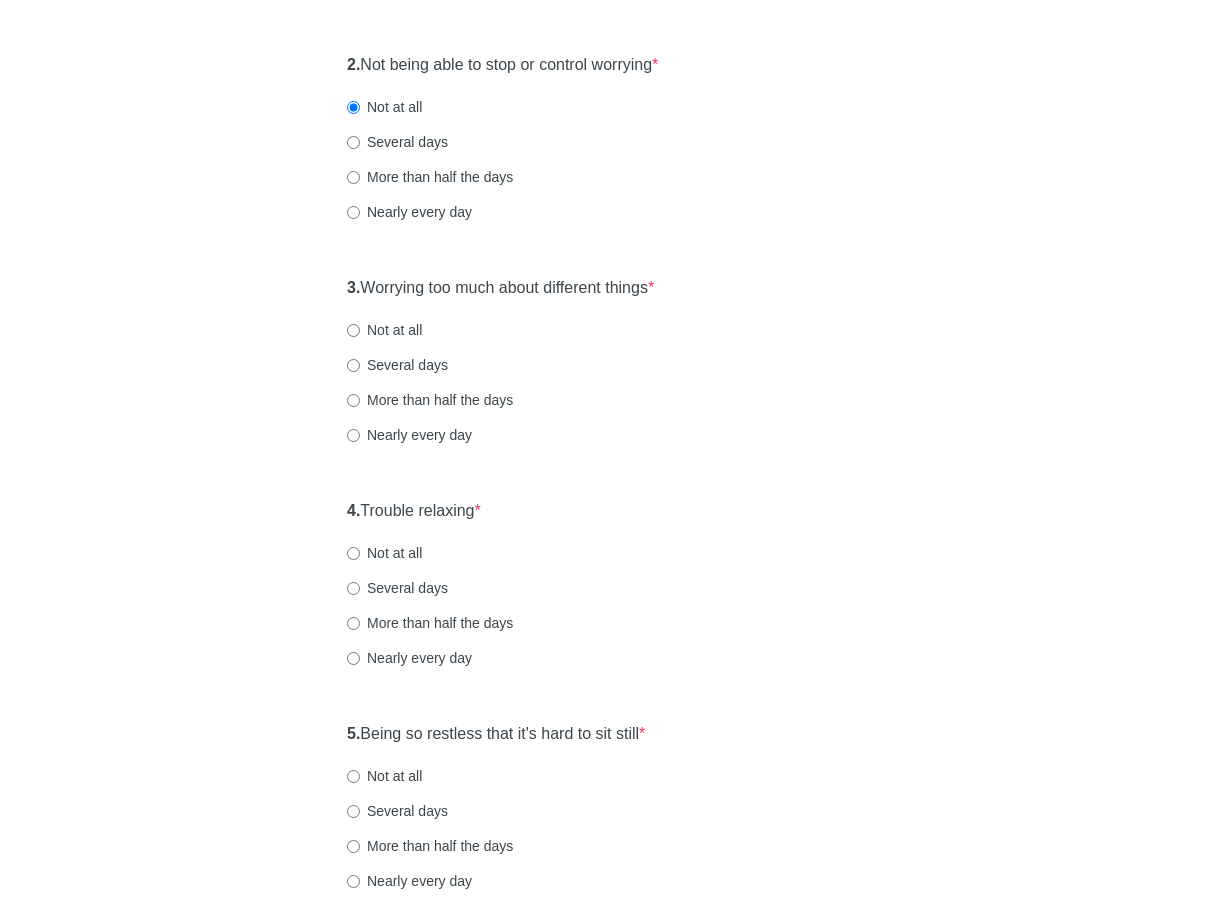 click on "Several days" at bounding box center [397, 142] 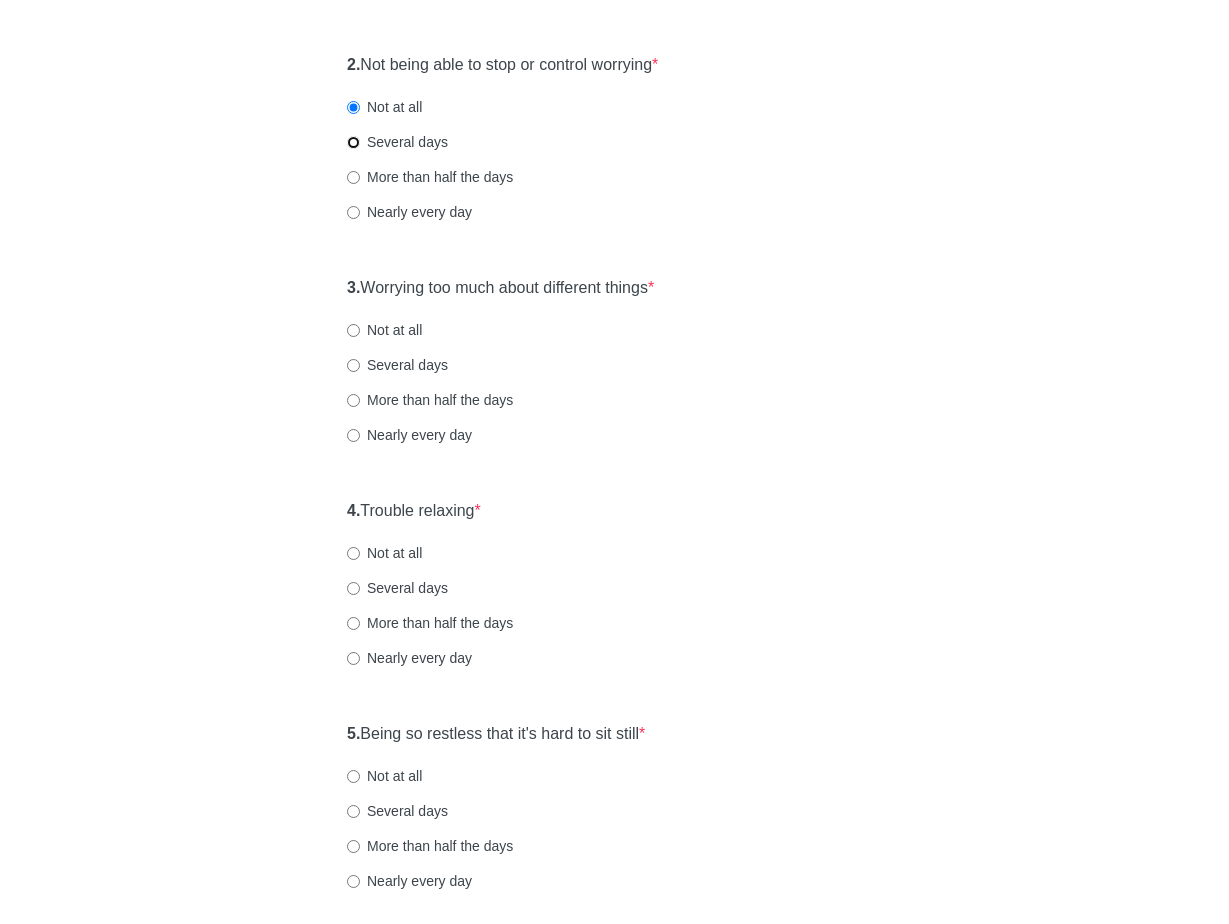 click on "Several days" at bounding box center (353, 142) 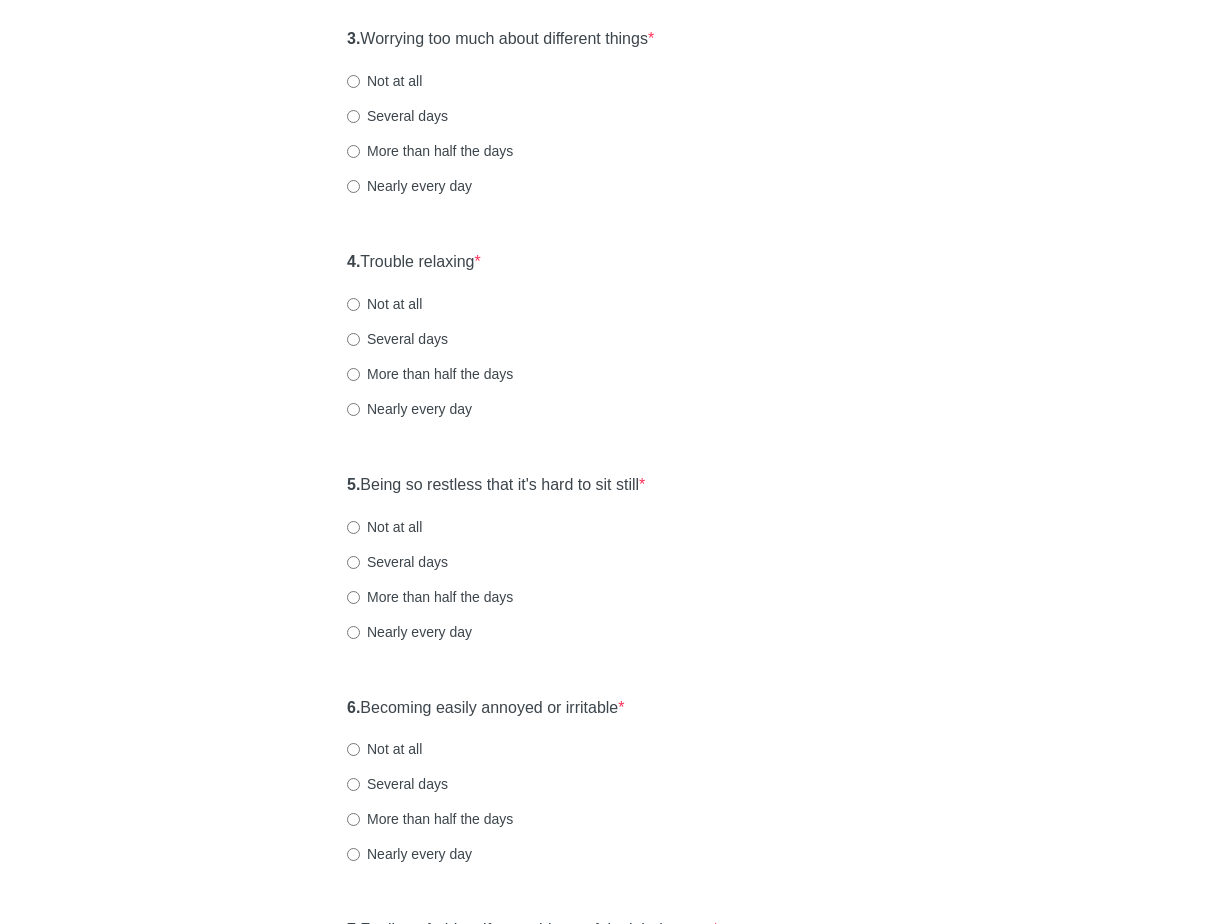 scroll, scrollTop: 635, scrollLeft: 0, axis: vertical 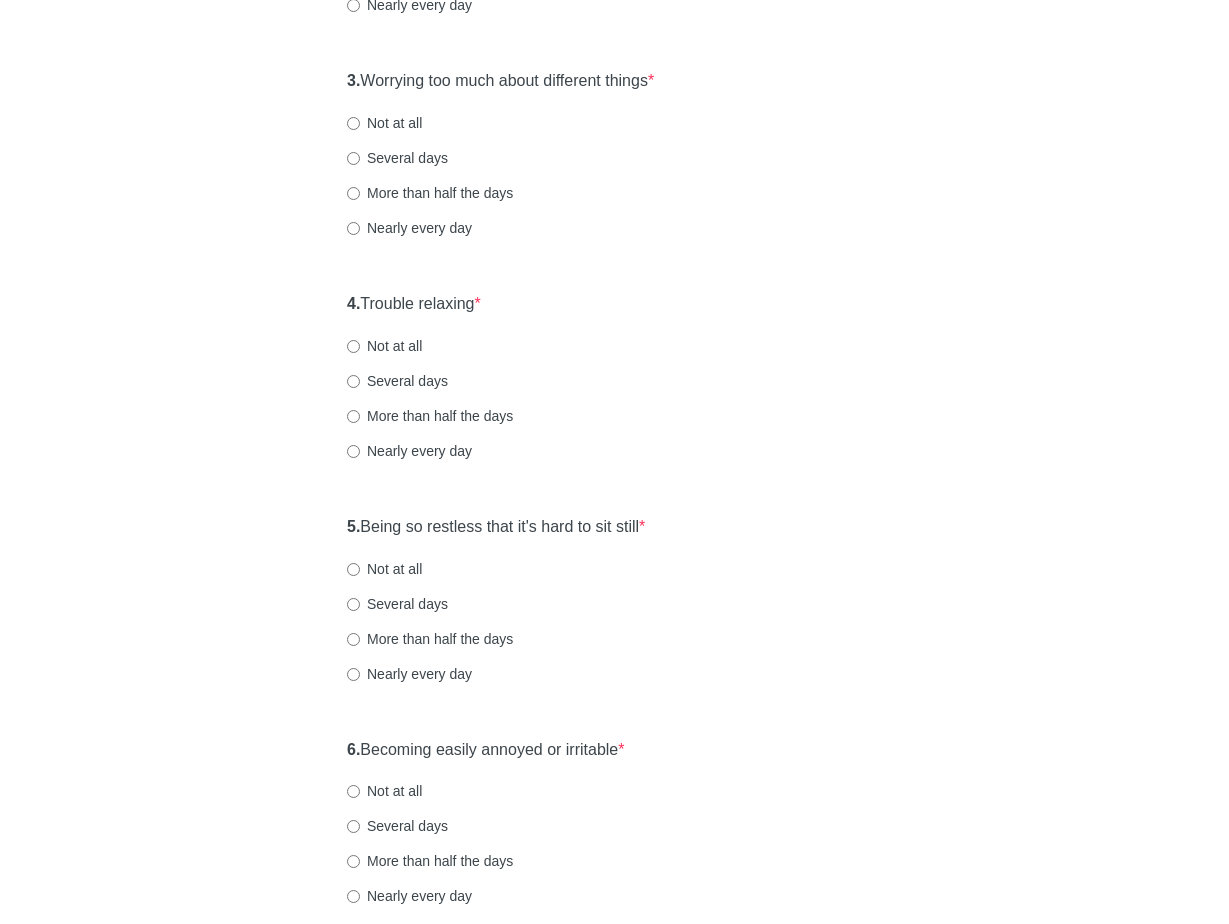 click on "More than half the days" at bounding box center (430, 193) 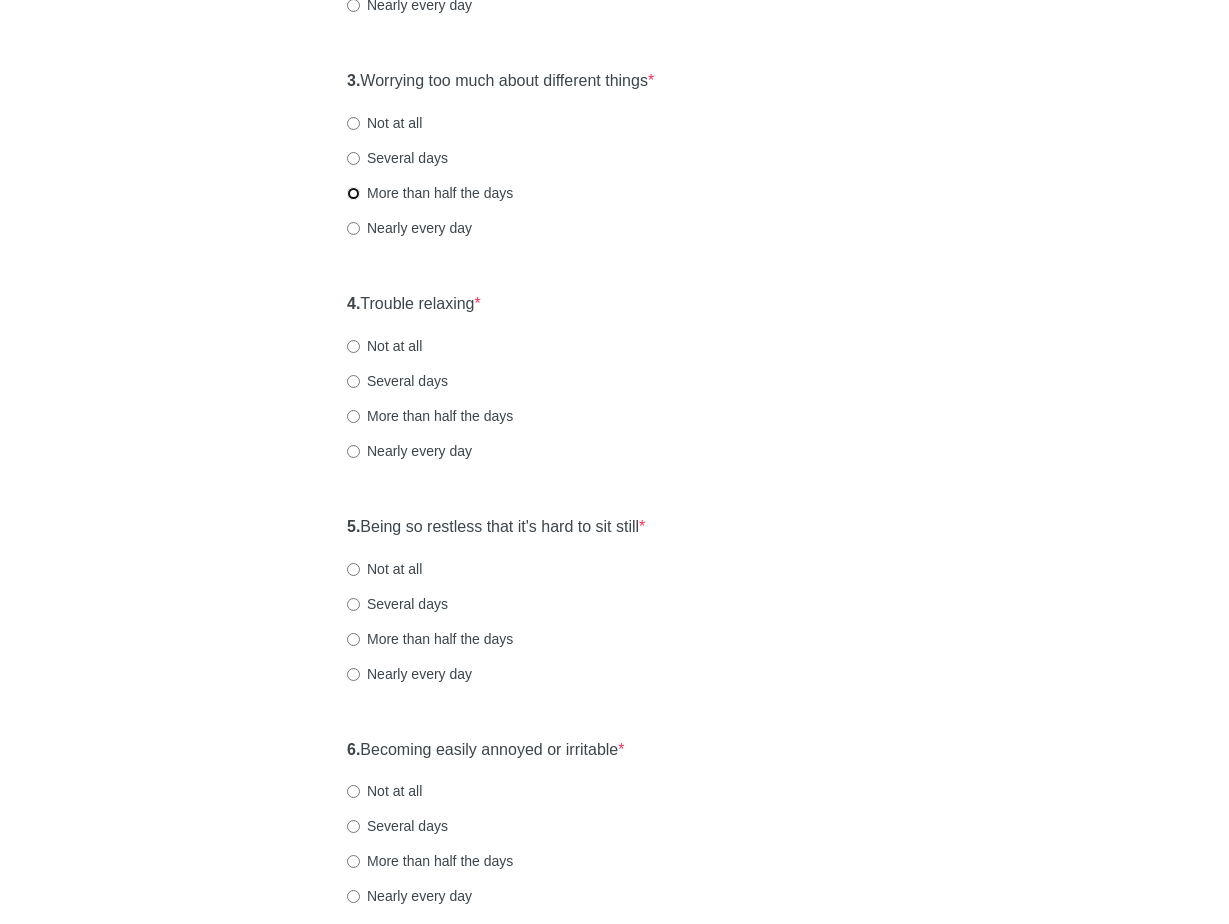 click on "More than half the days" at bounding box center (353, 193) 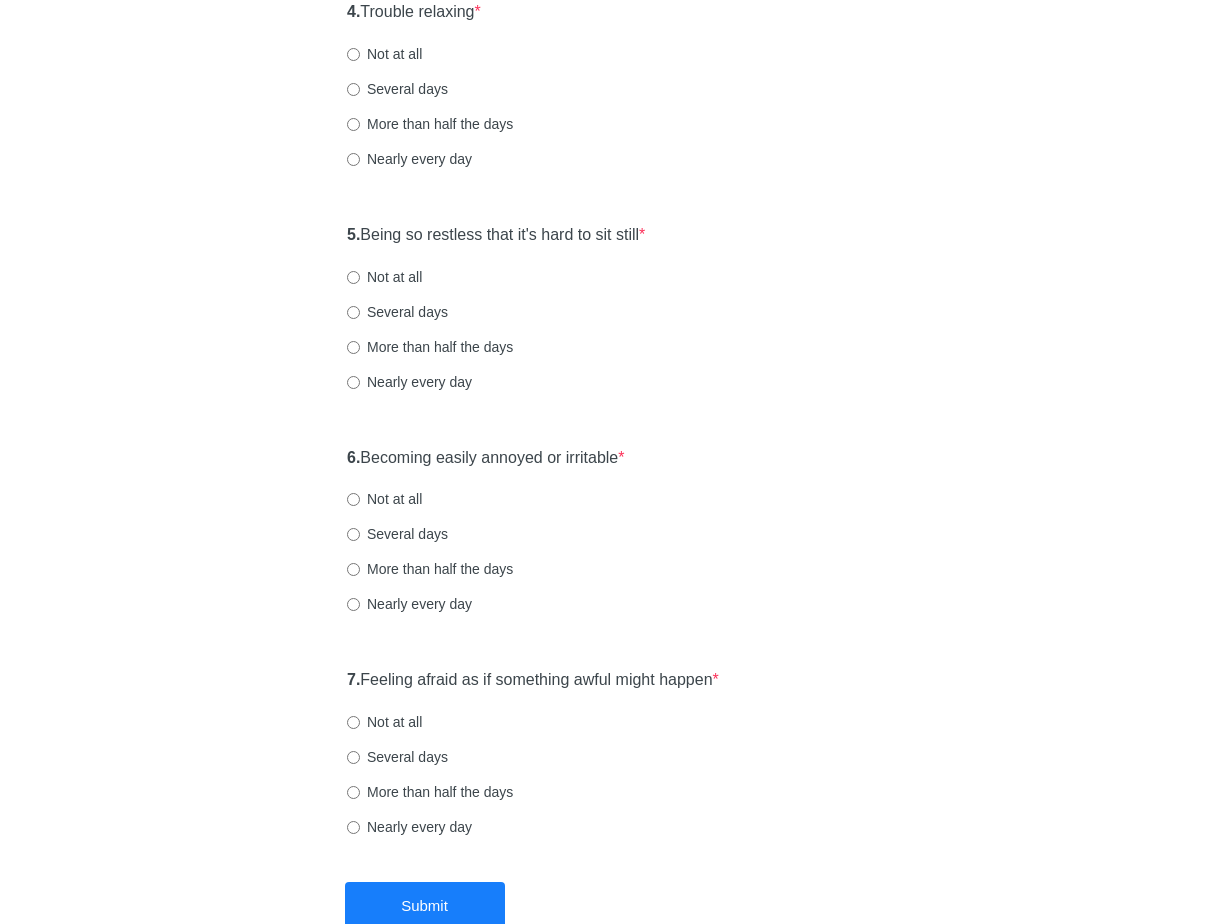 scroll, scrollTop: 931, scrollLeft: 0, axis: vertical 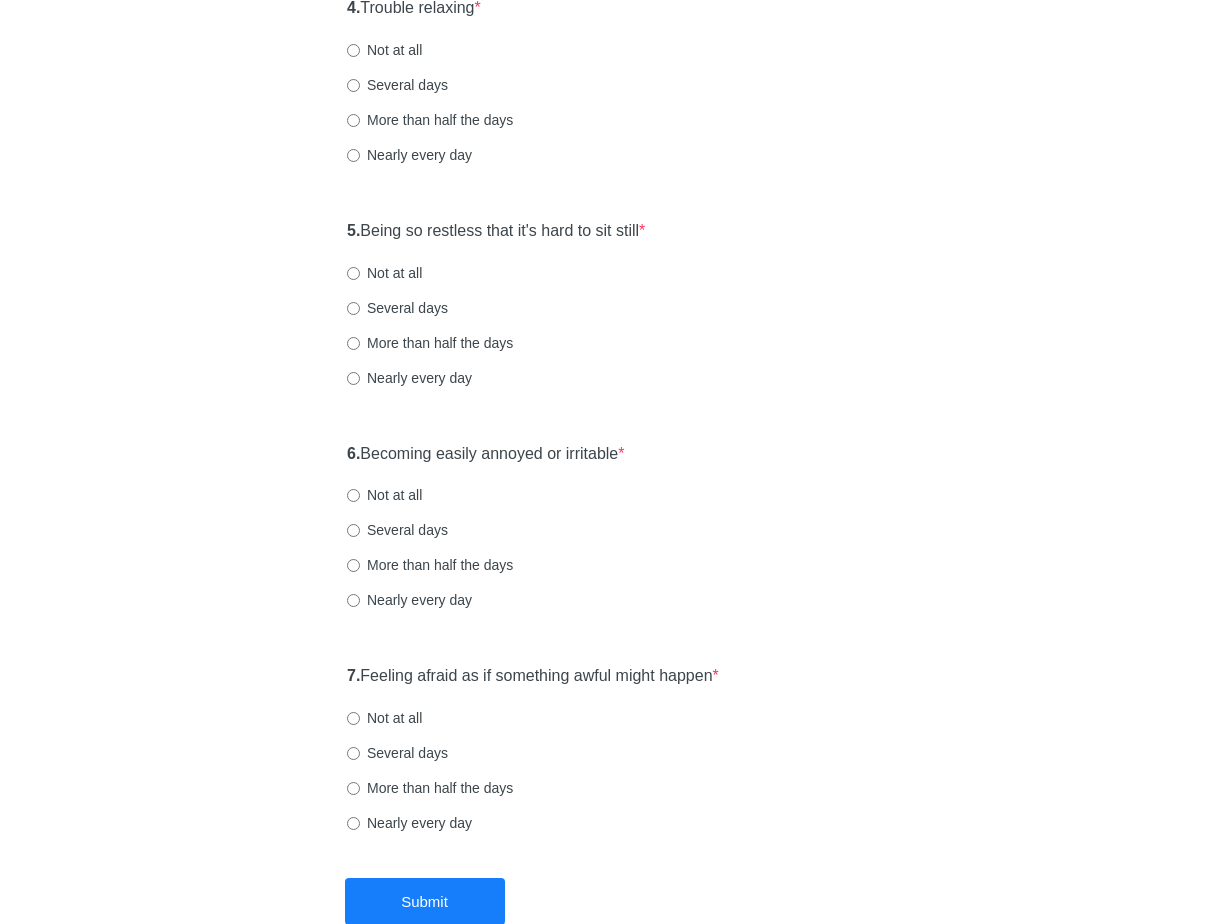 click on "Not at all" at bounding box center (384, 50) 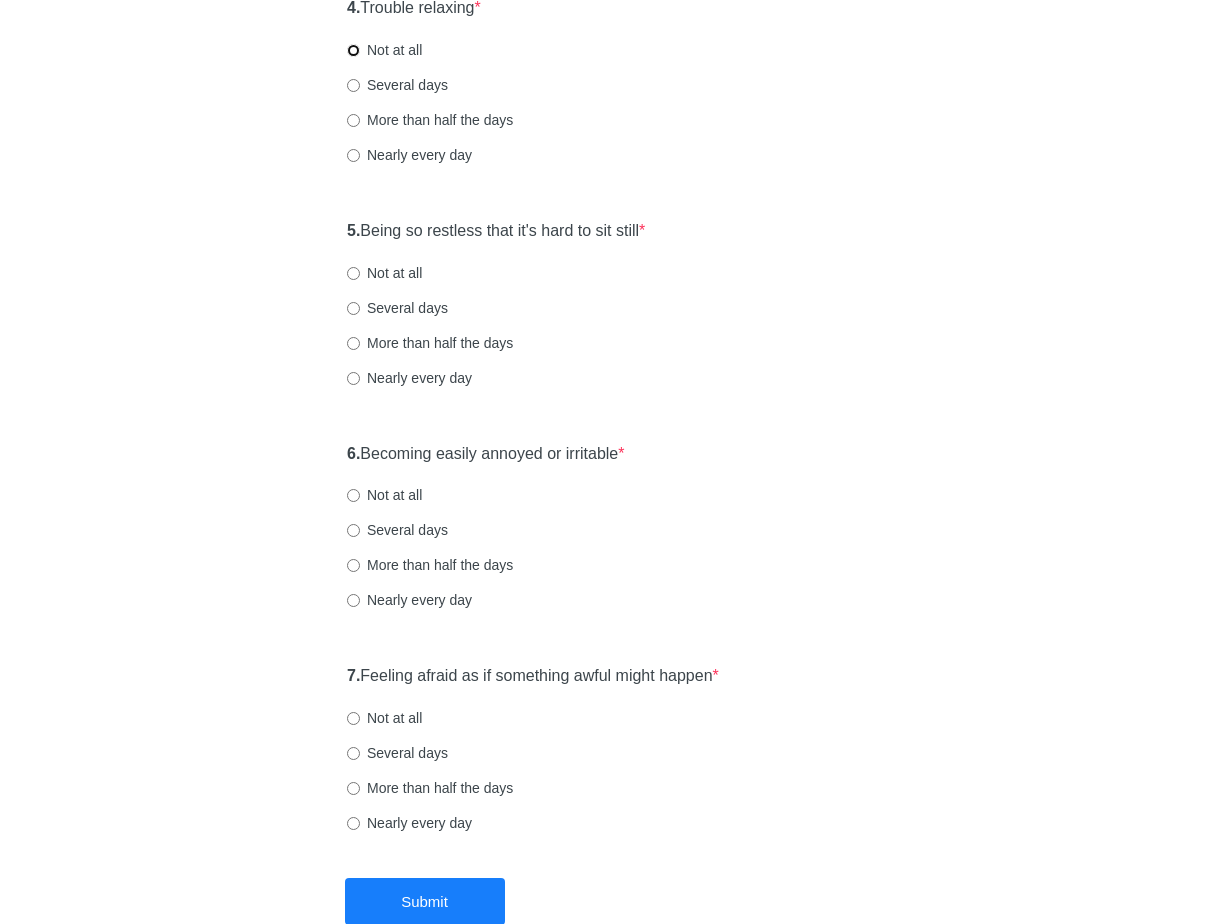 click on "Not at all" at bounding box center [353, 50] 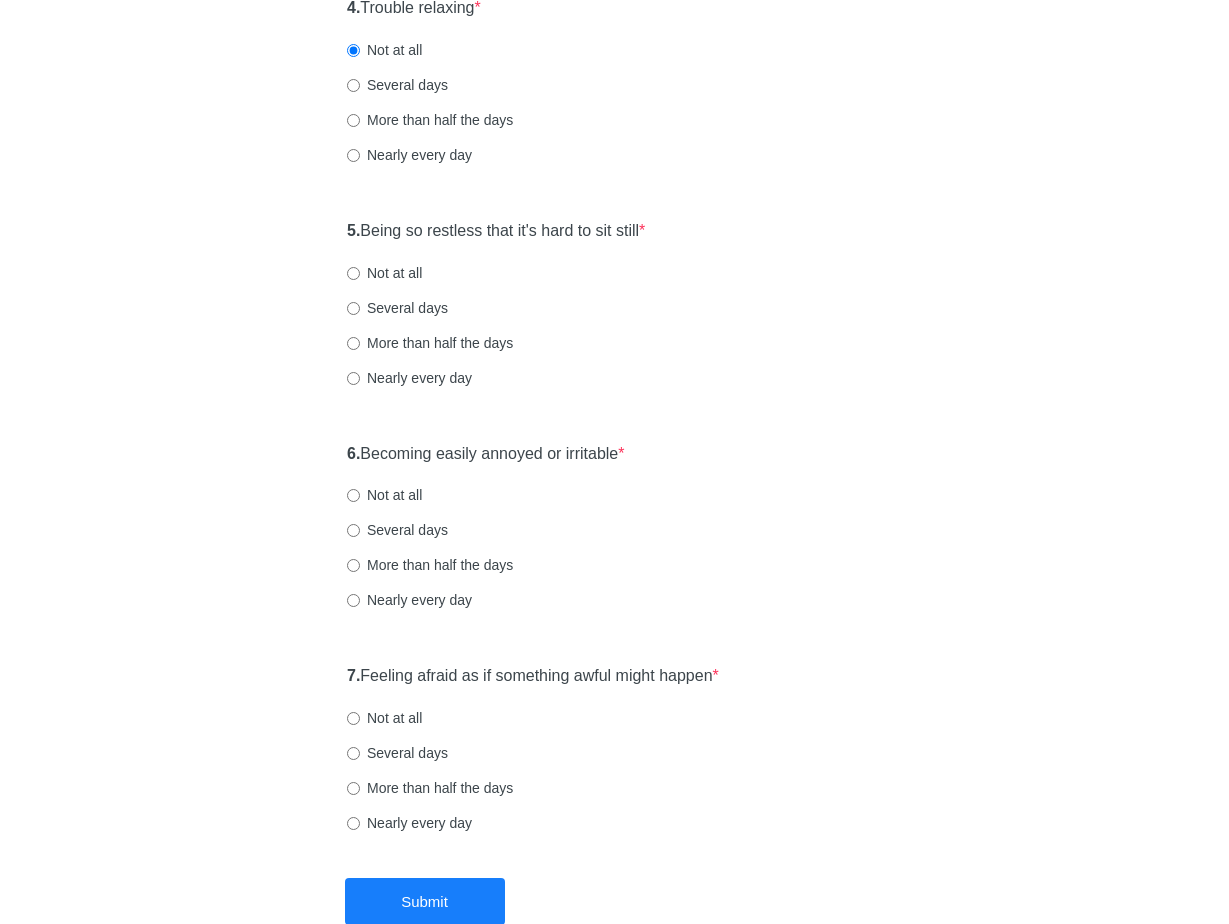click on "Several days" at bounding box center [397, 85] 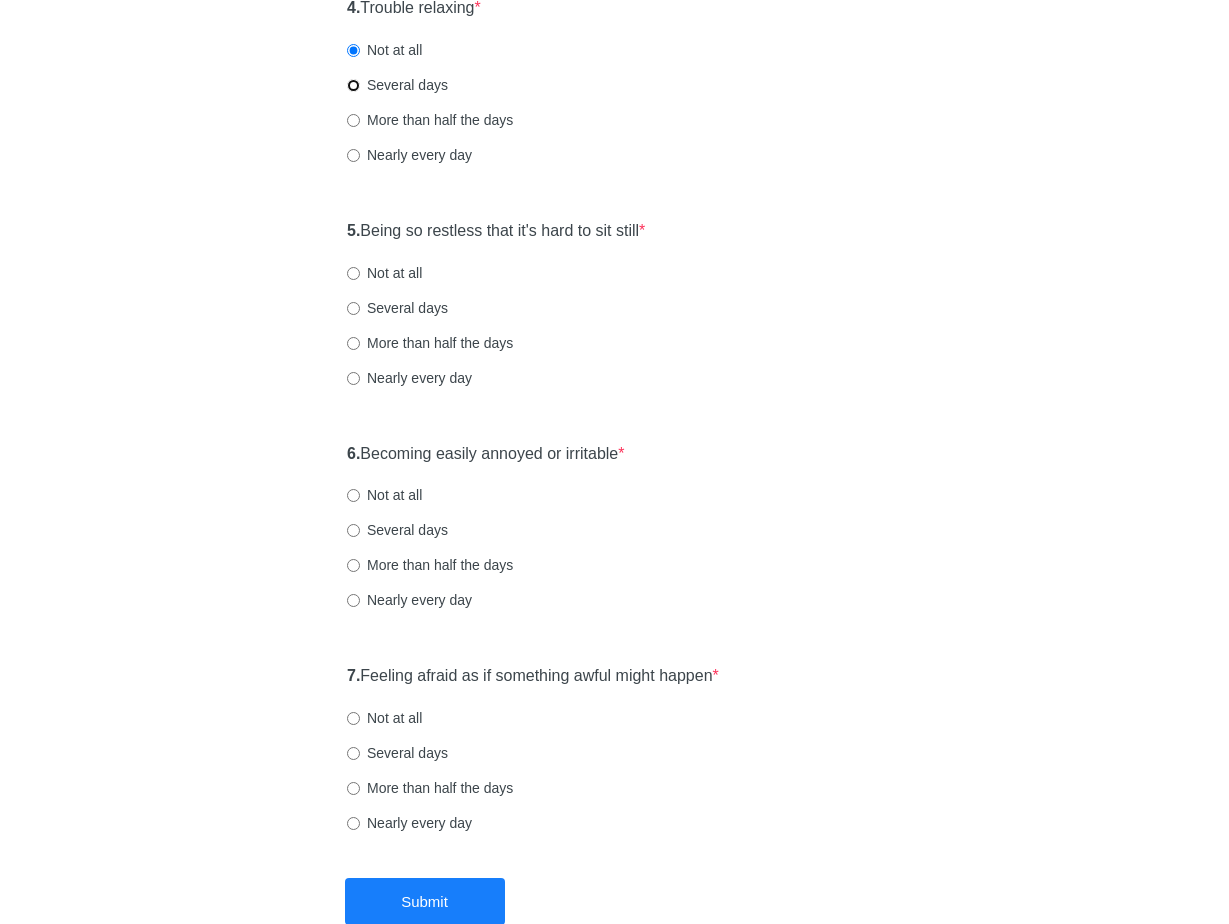 click on "Several days" at bounding box center (353, 85) 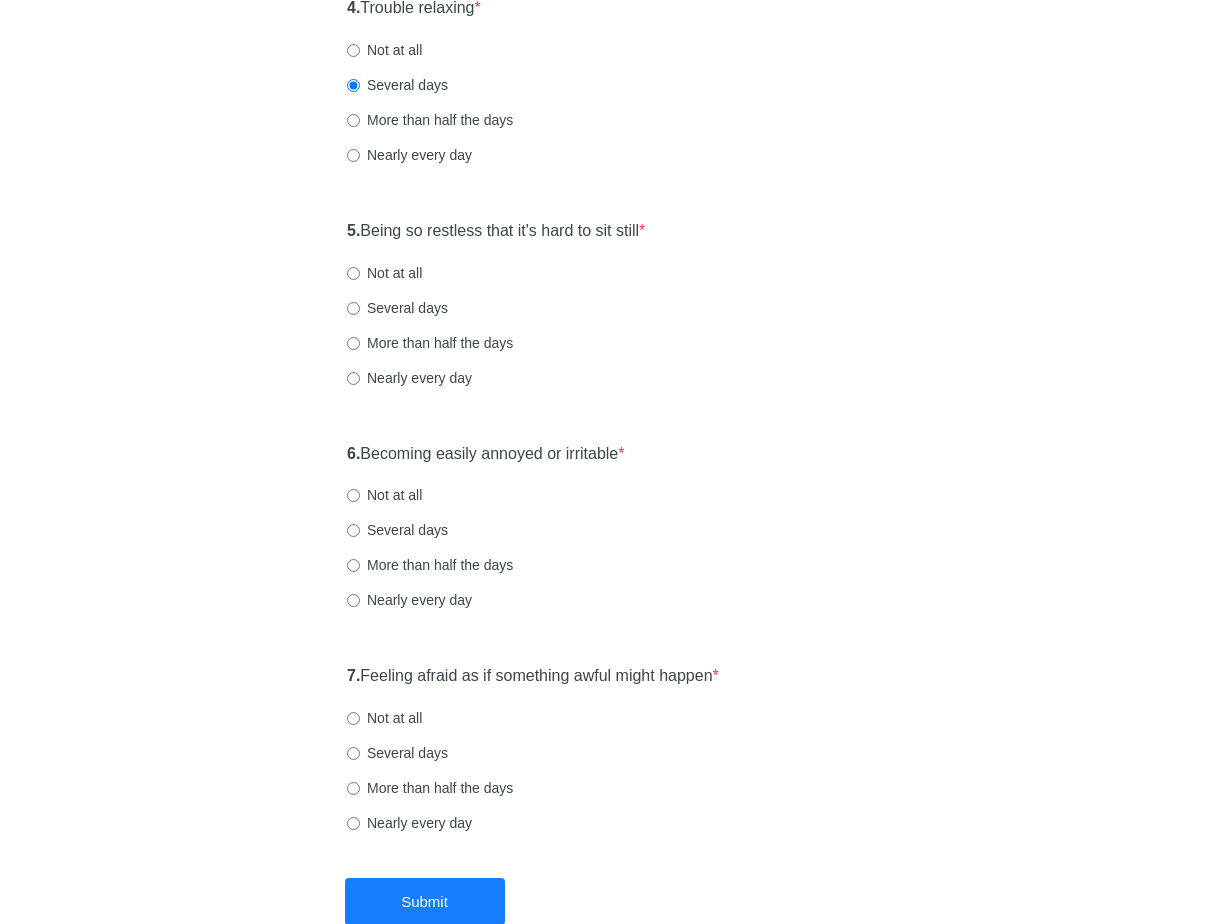click on "More than half the days" at bounding box center (430, 120) 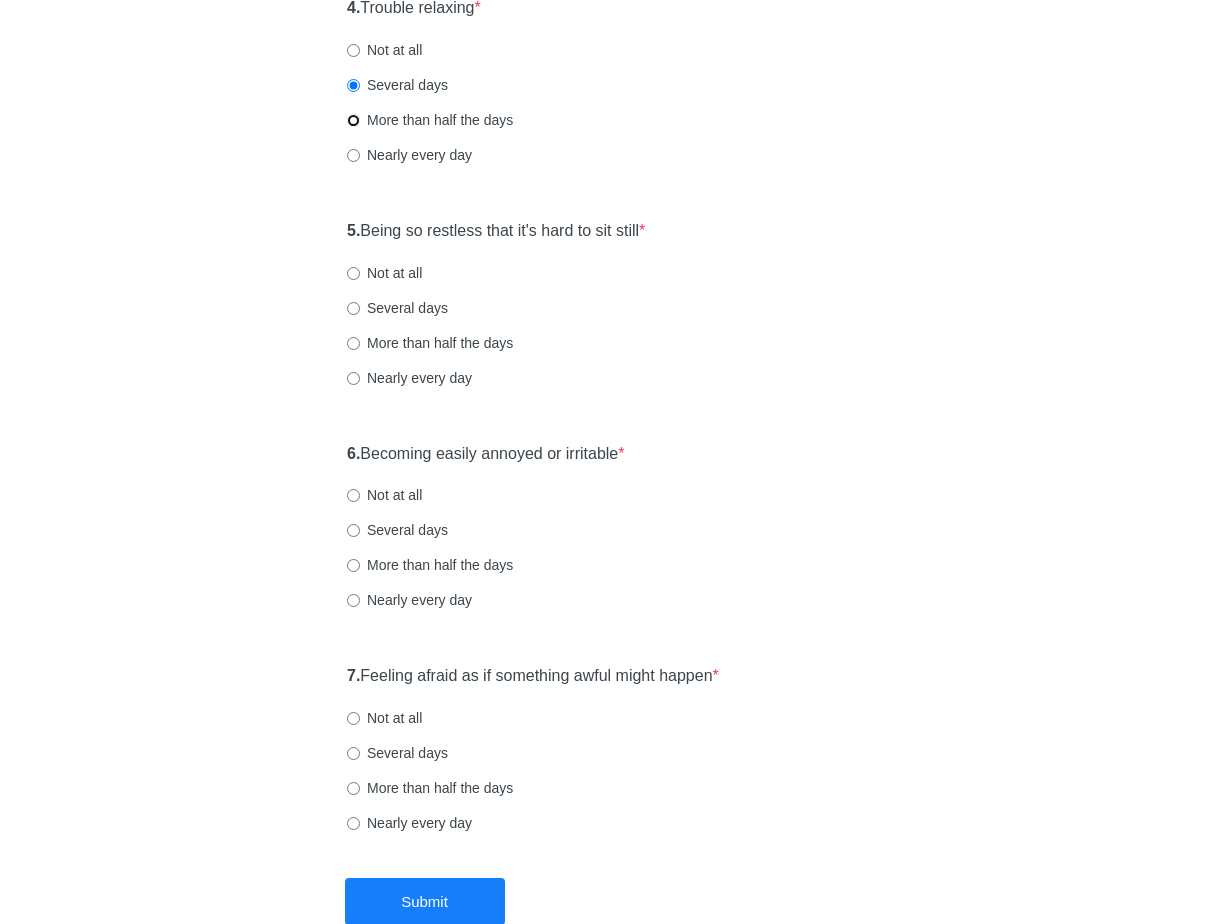 radio on "true" 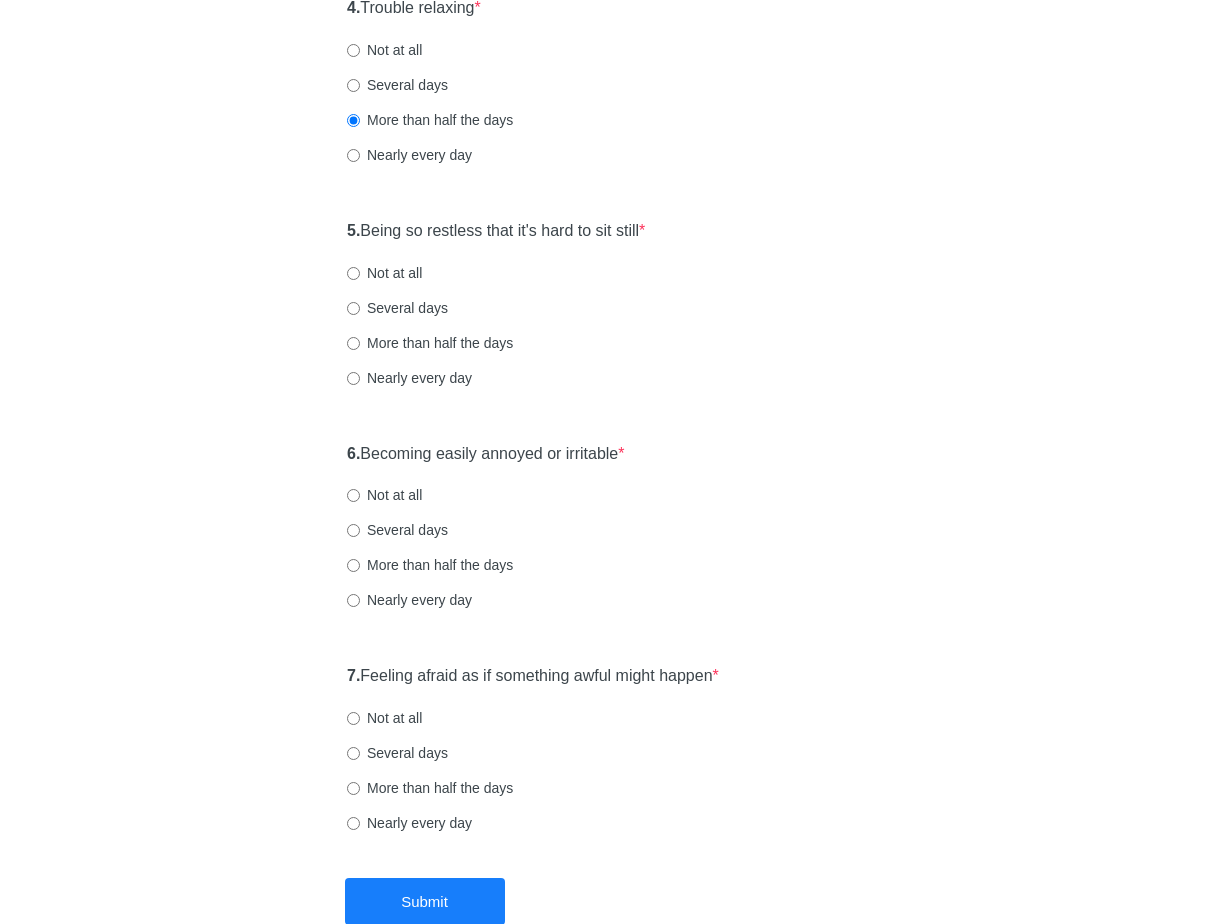 click on "Several days" at bounding box center (397, 85) 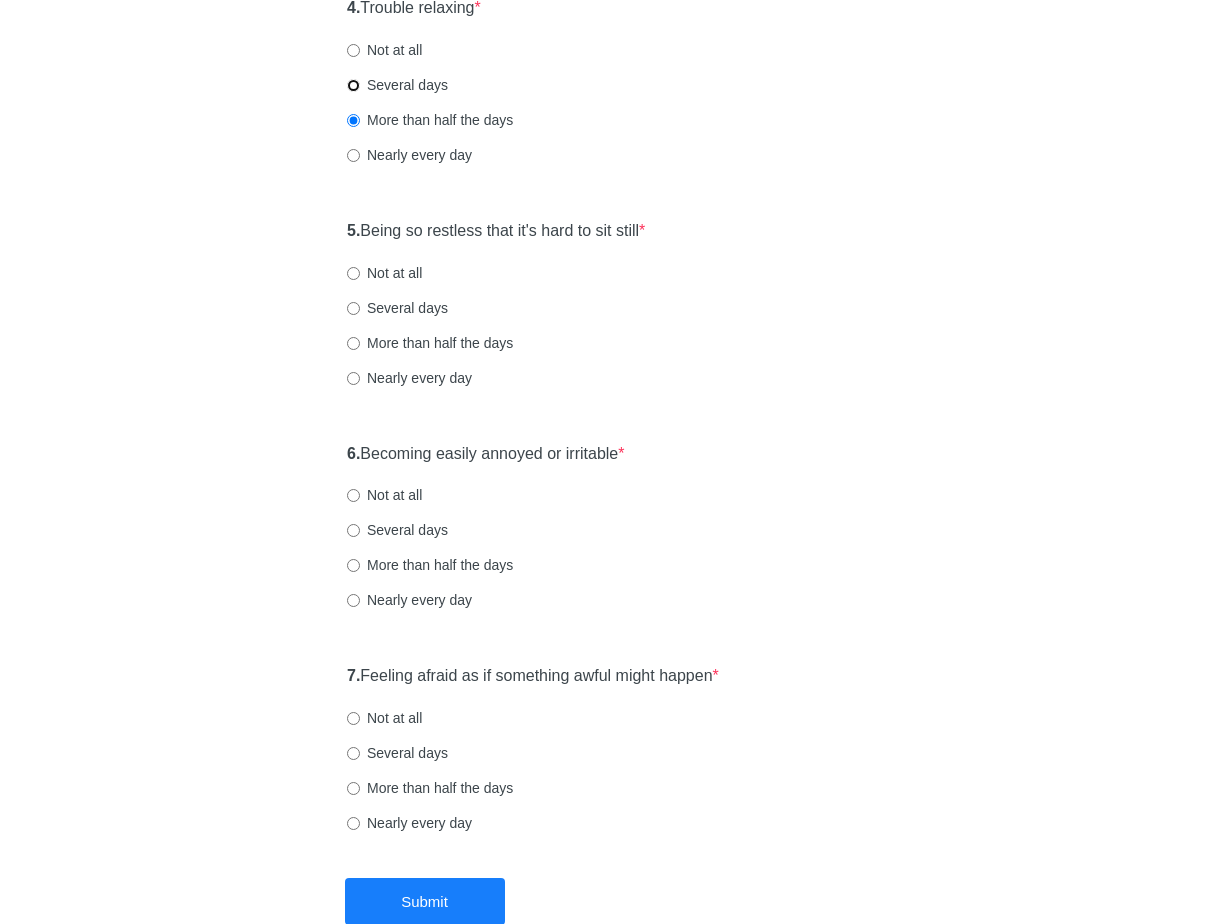 click on "Several days" at bounding box center (353, 85) 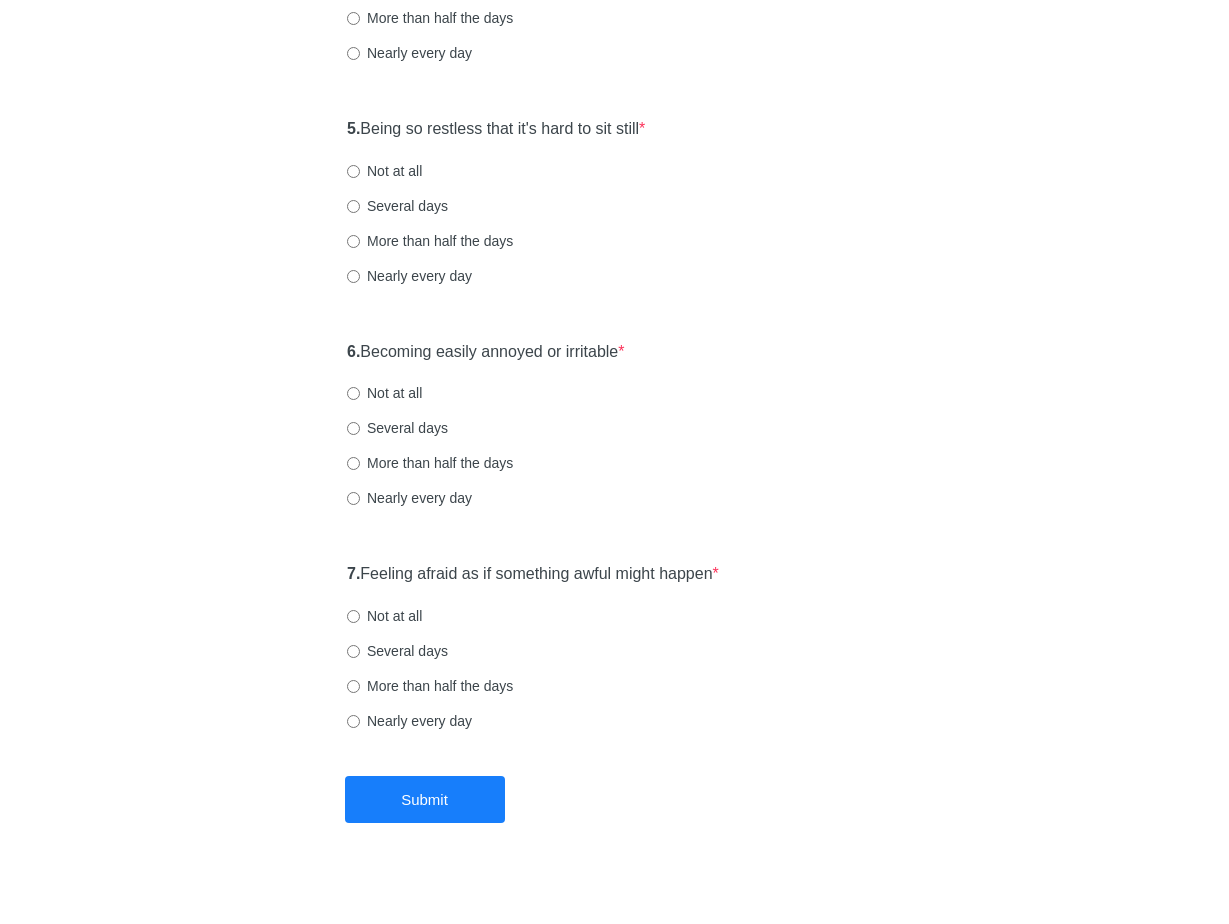 scroll, scrollTop: 1053, scrollLeft: 0, axis: vertical 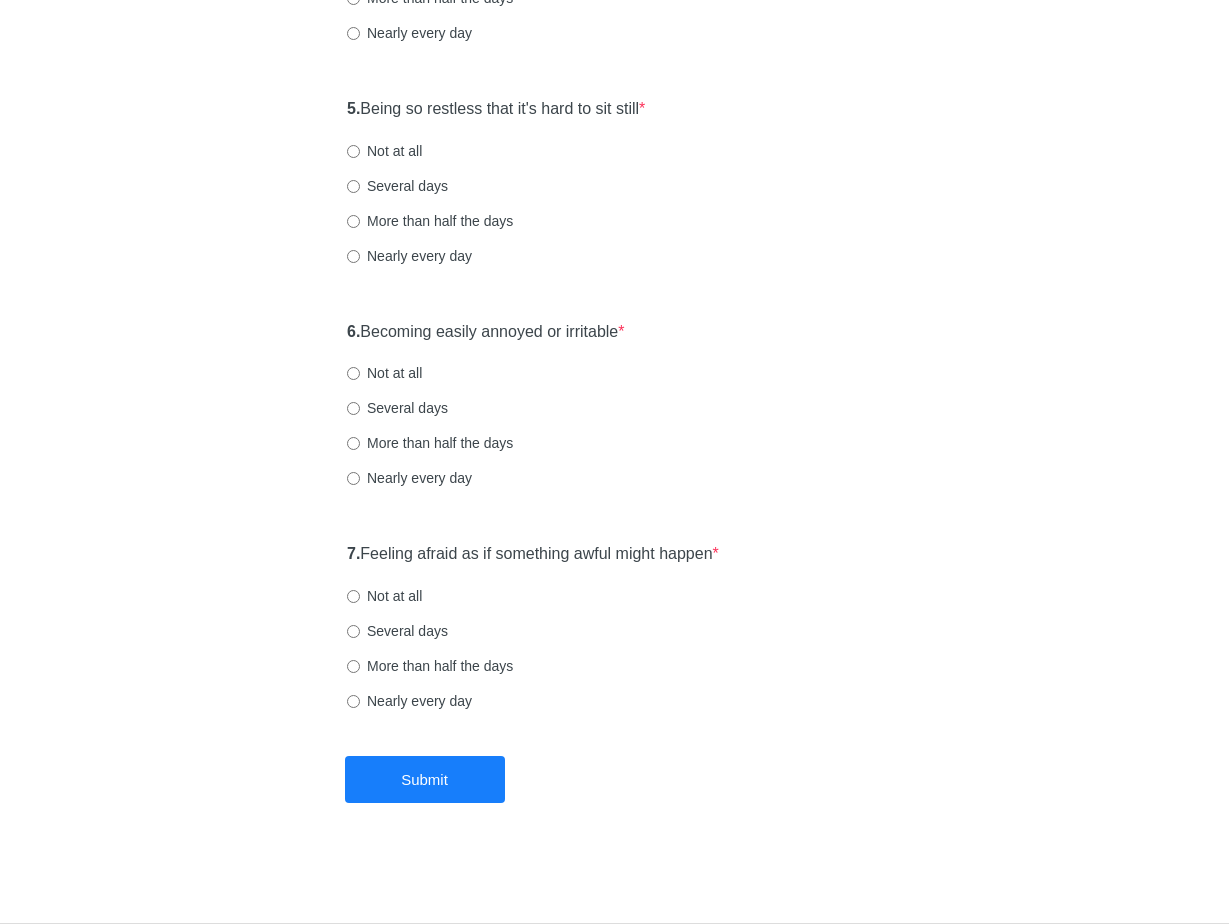 click on "More than half the days" at bounding box center [614, 221] 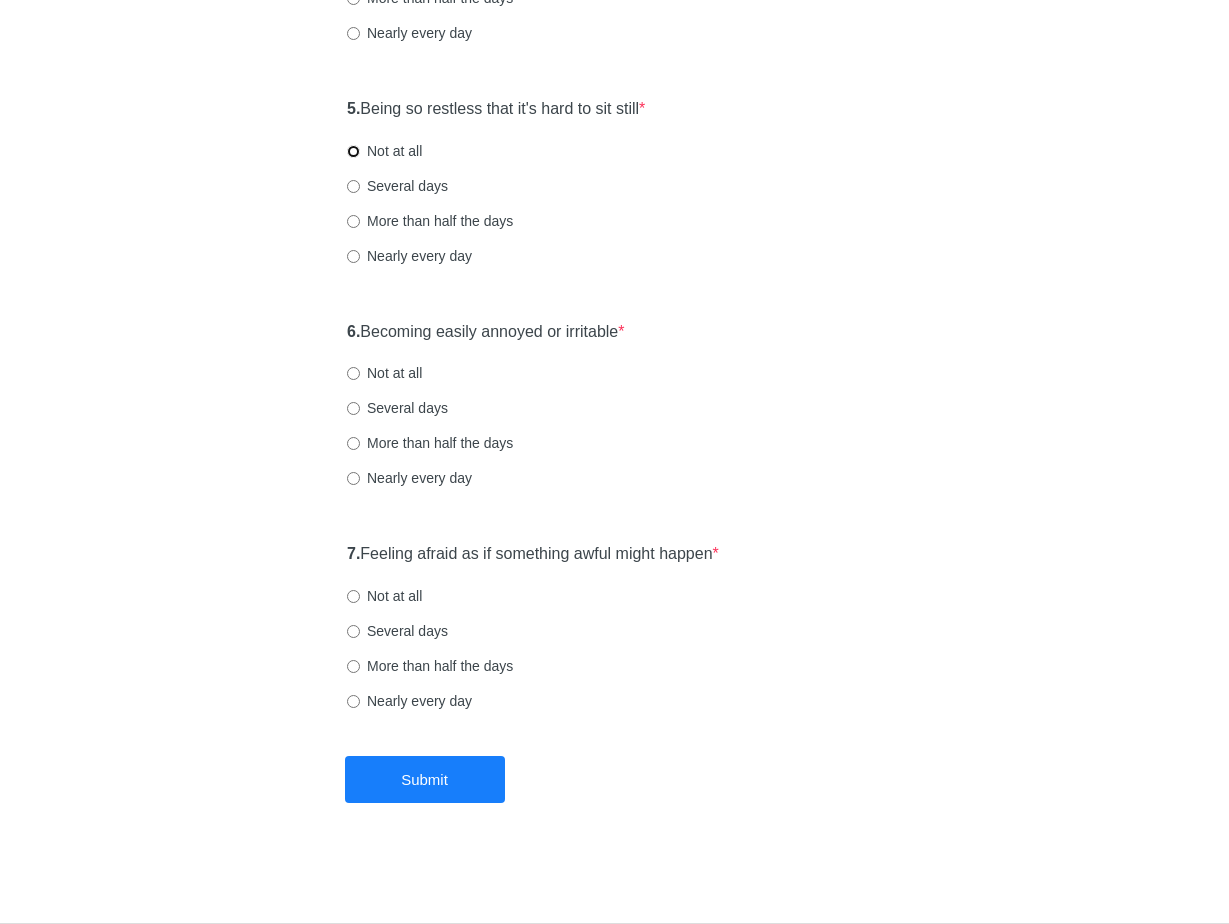 radio on "true" 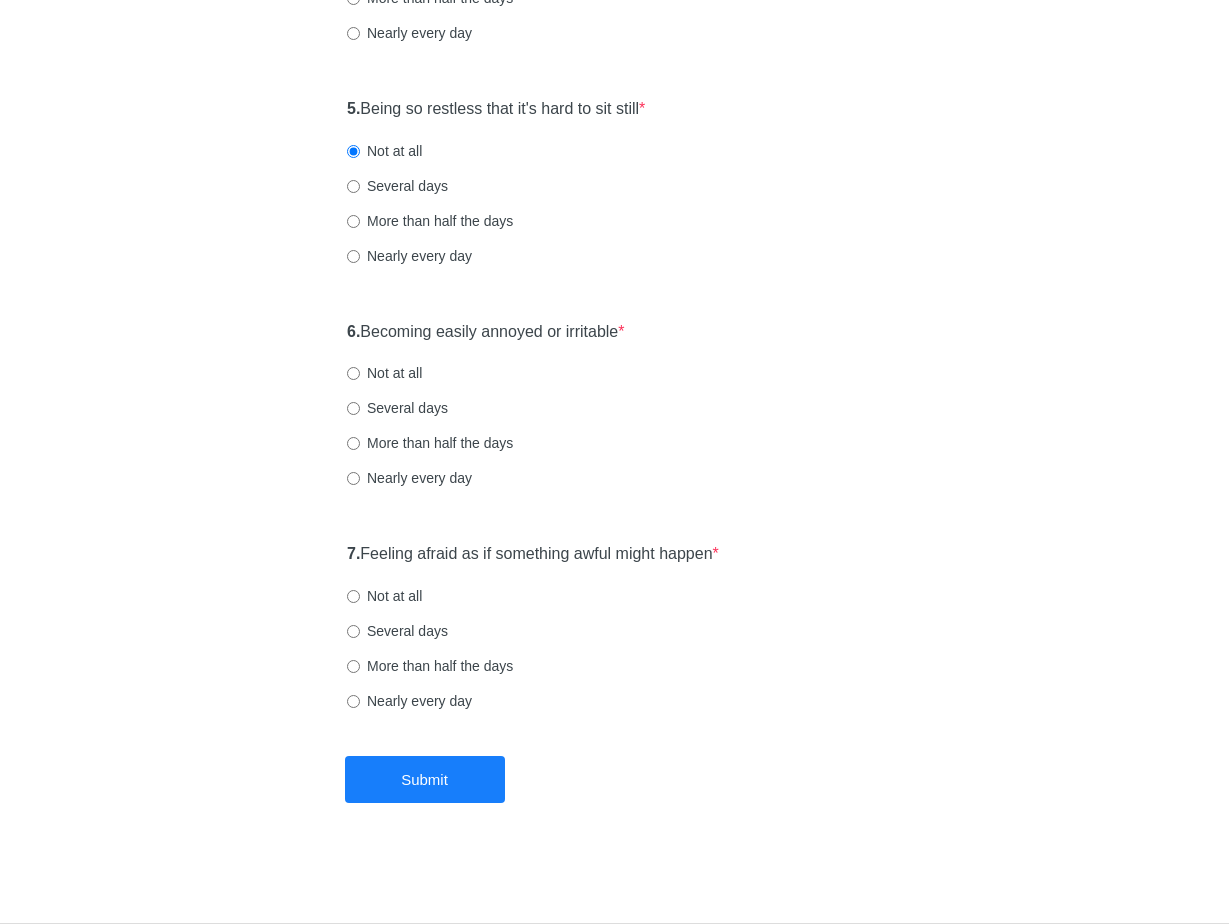 click on "6.  Becoming easily annoyed or irritable  * Not at all Several days More than half the days Nearly every day" at bounding box center [614, 415] 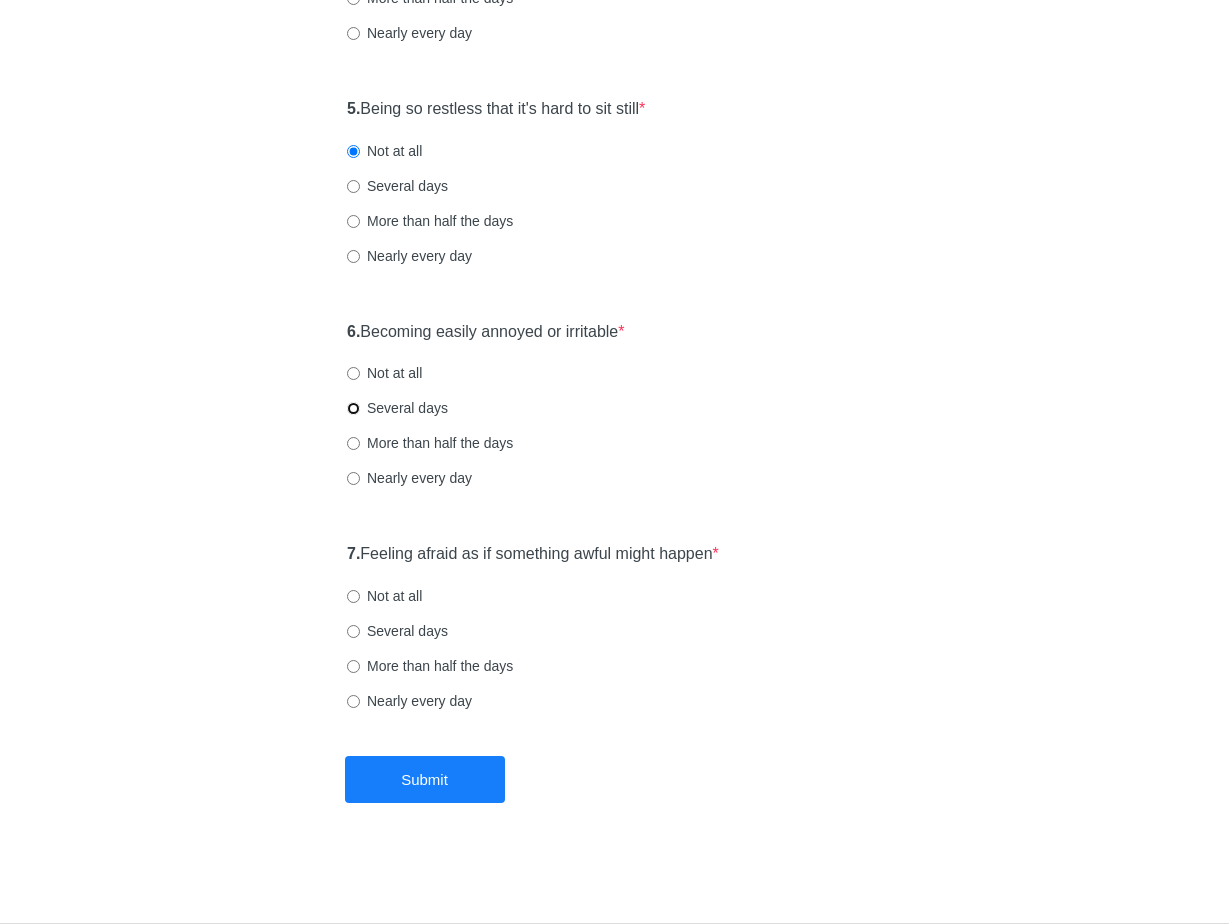 click on "Several days" at bounding box center (353, 408) 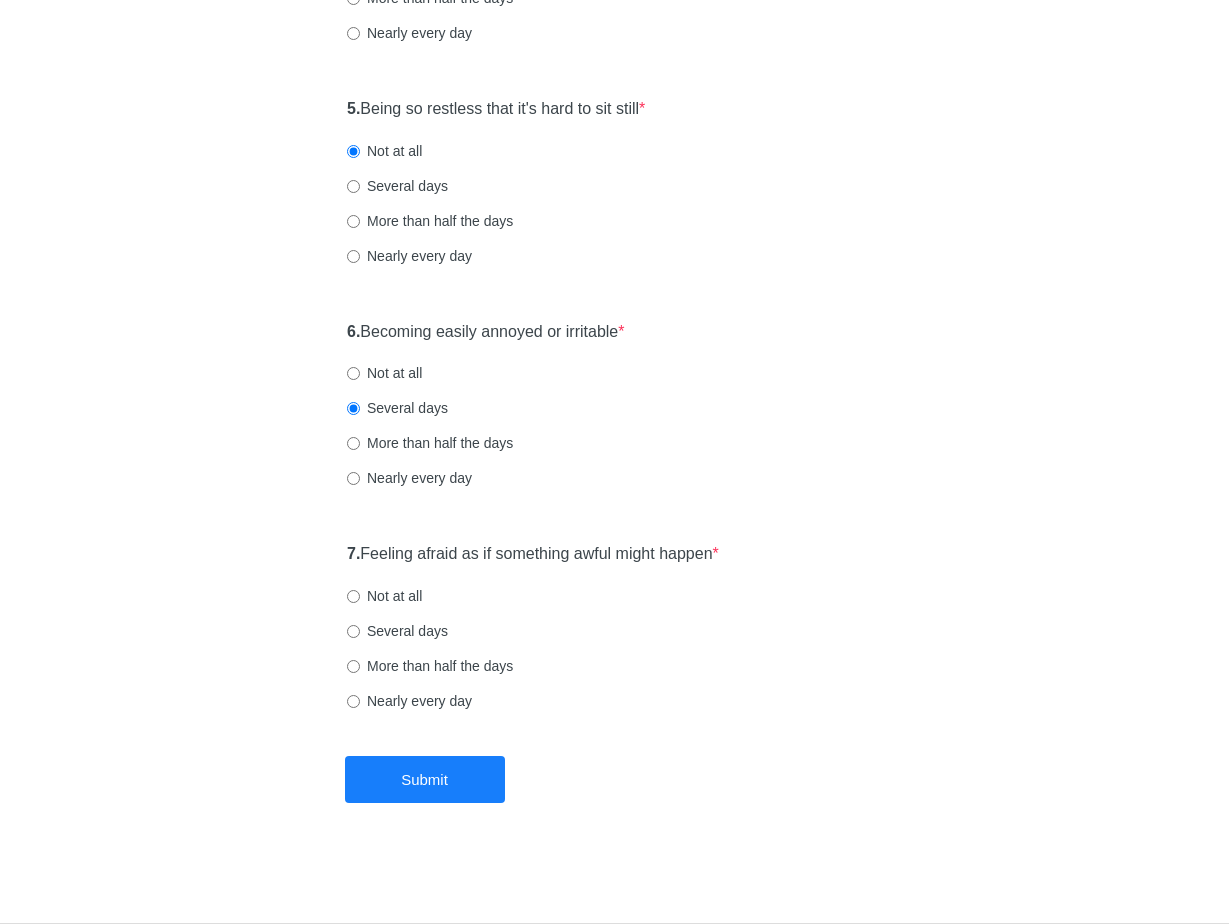 click on "More than half the days" at bounding box center (430, 443) 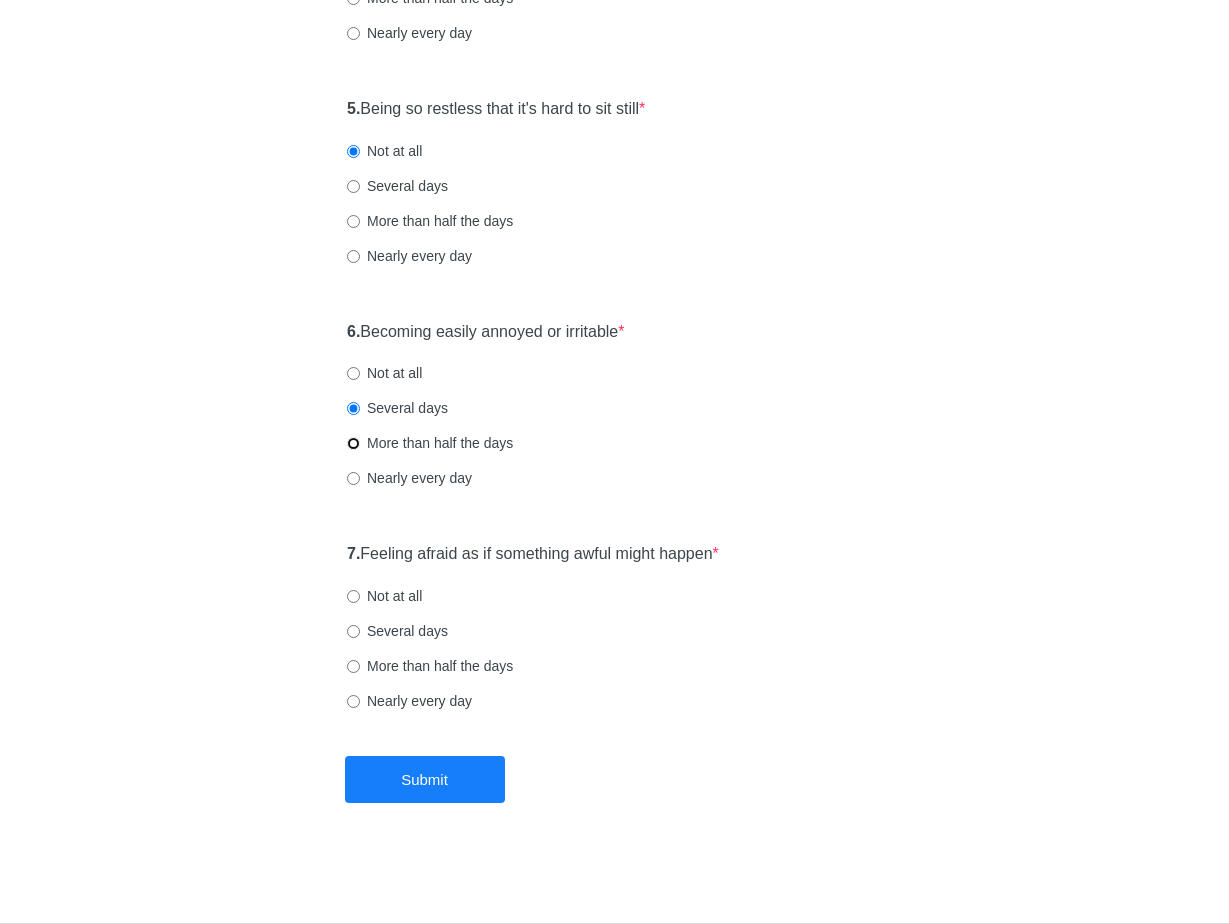 radio on "true" 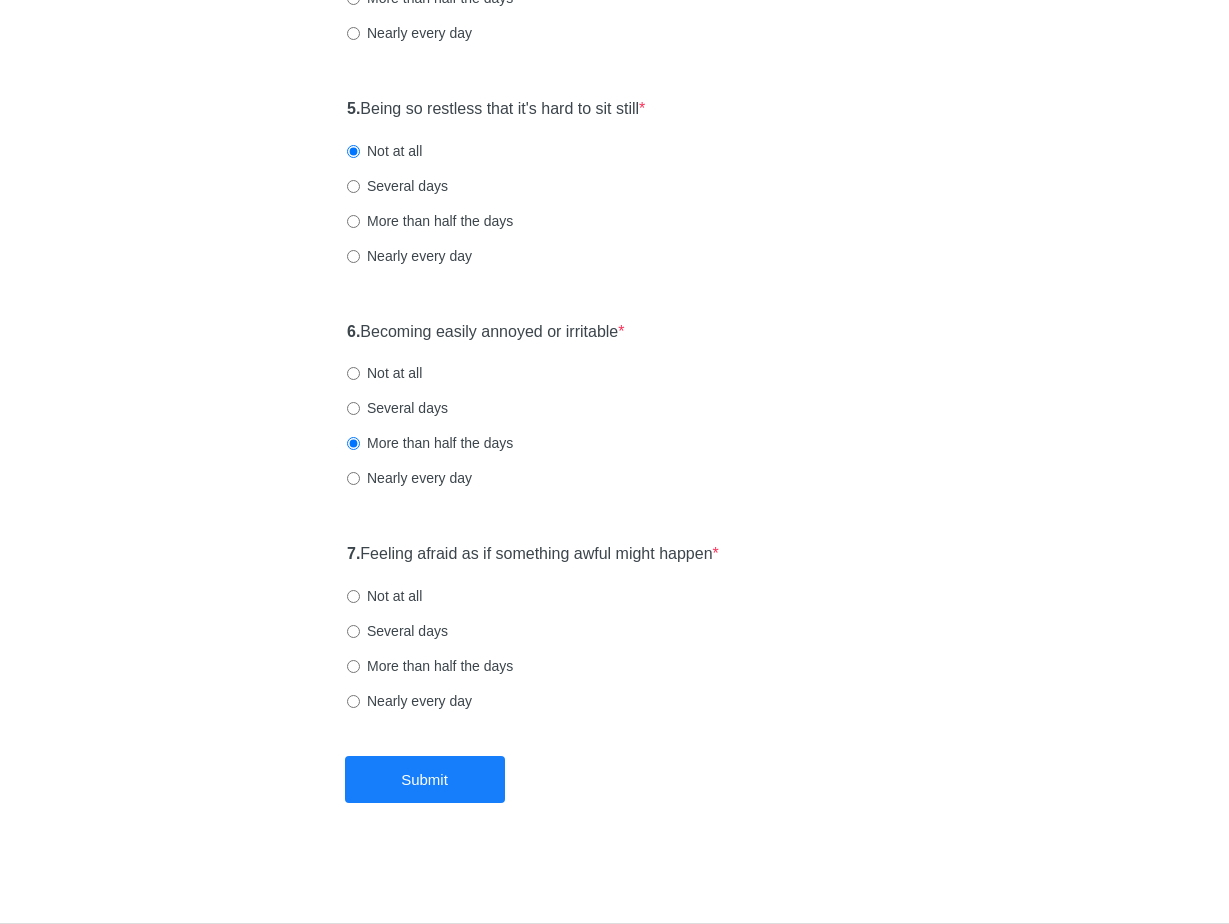 click on "Not at all" at bounding box center (384, 596) 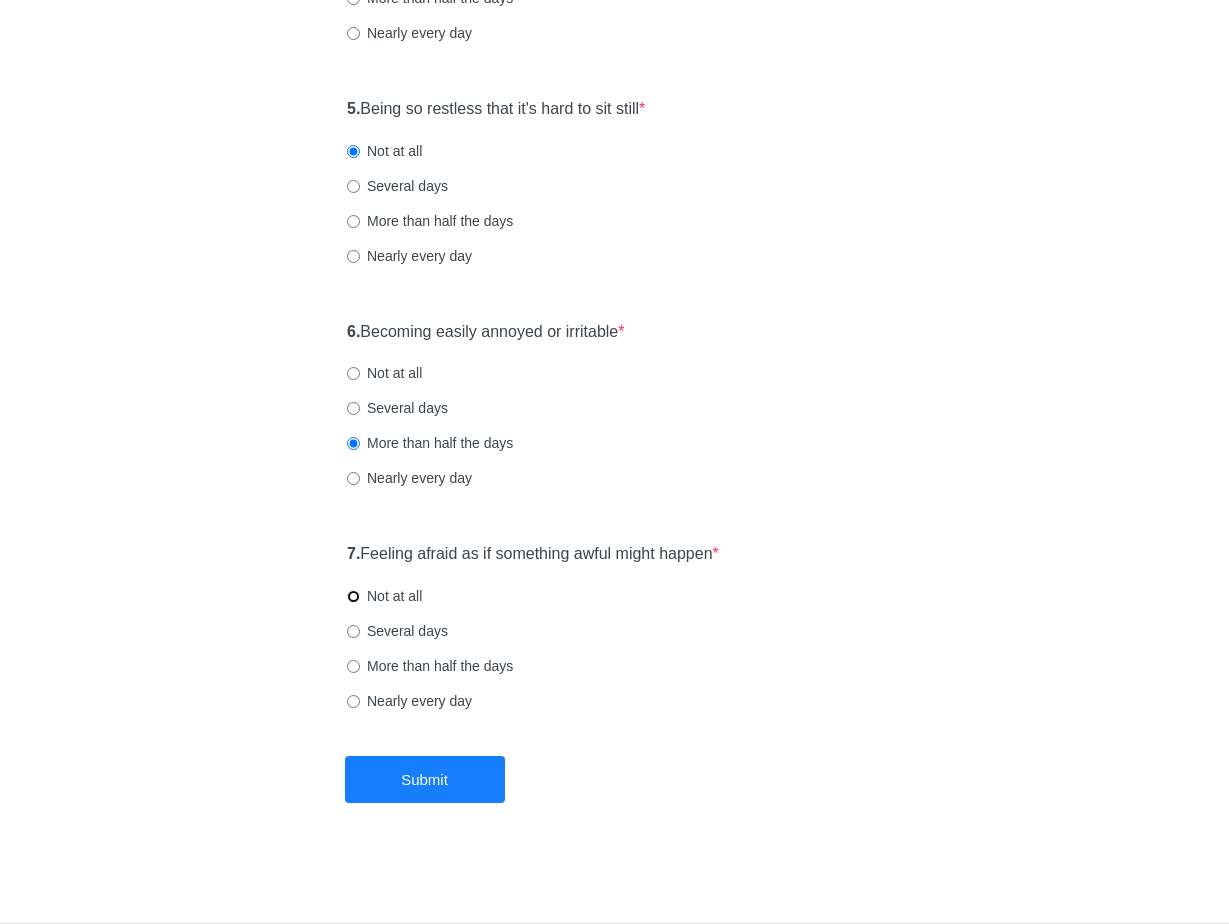 click on "Not at all" at bounding box center (353, 596) 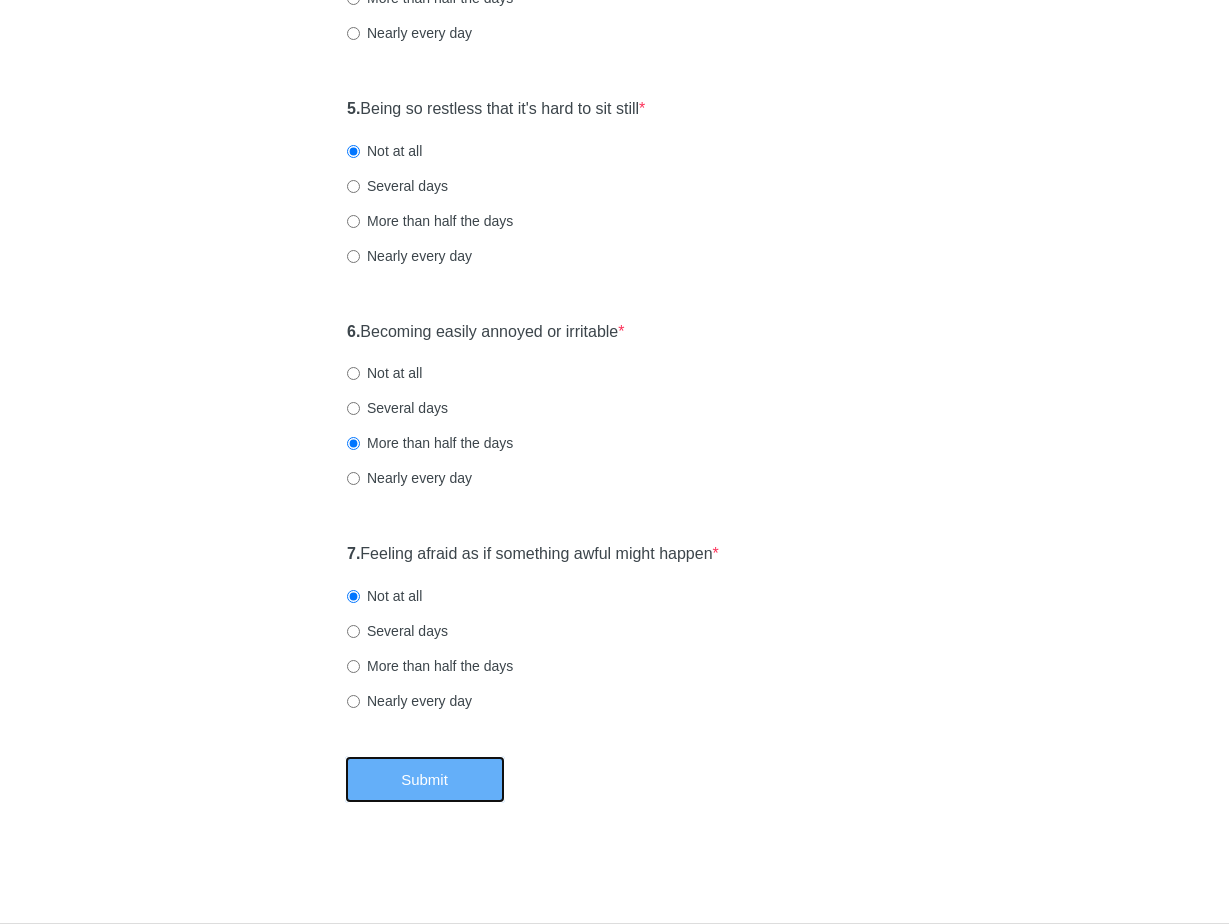 click on "Submit" at bounding box center (425, 779) 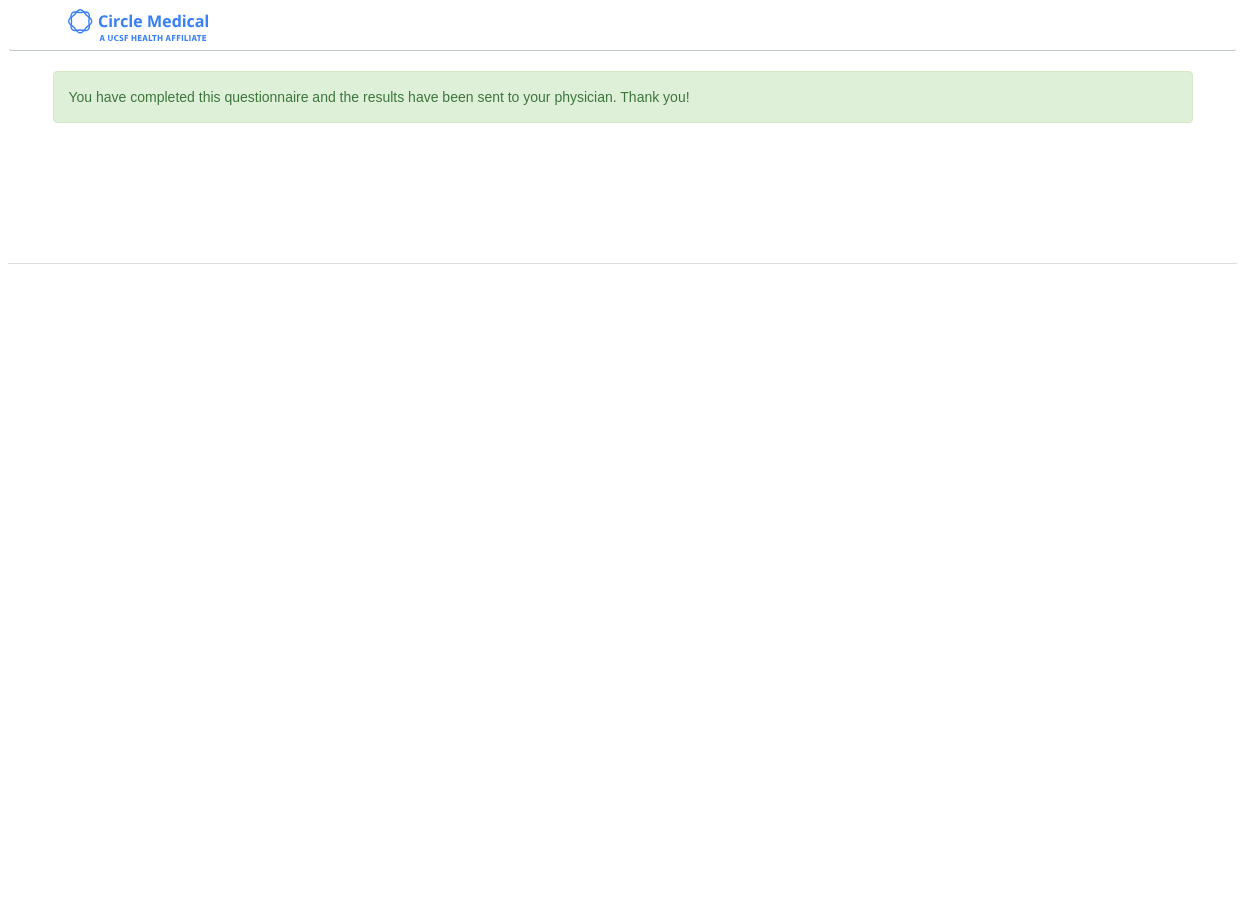scroll, scrollTop: 0, scrollLeft: 0, axis: both 